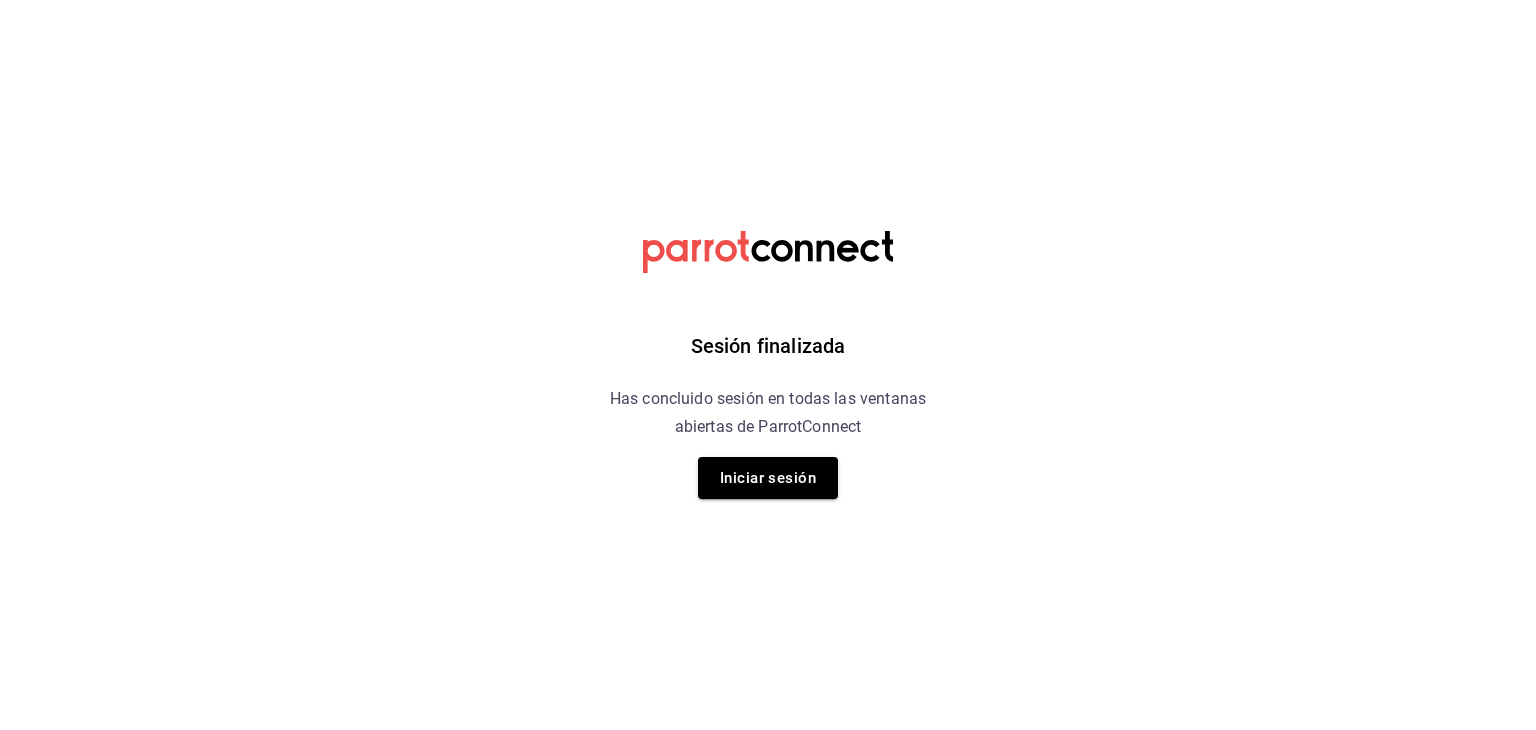 scroll, scrollTop: 0, scrollLeft: 0, axis: both 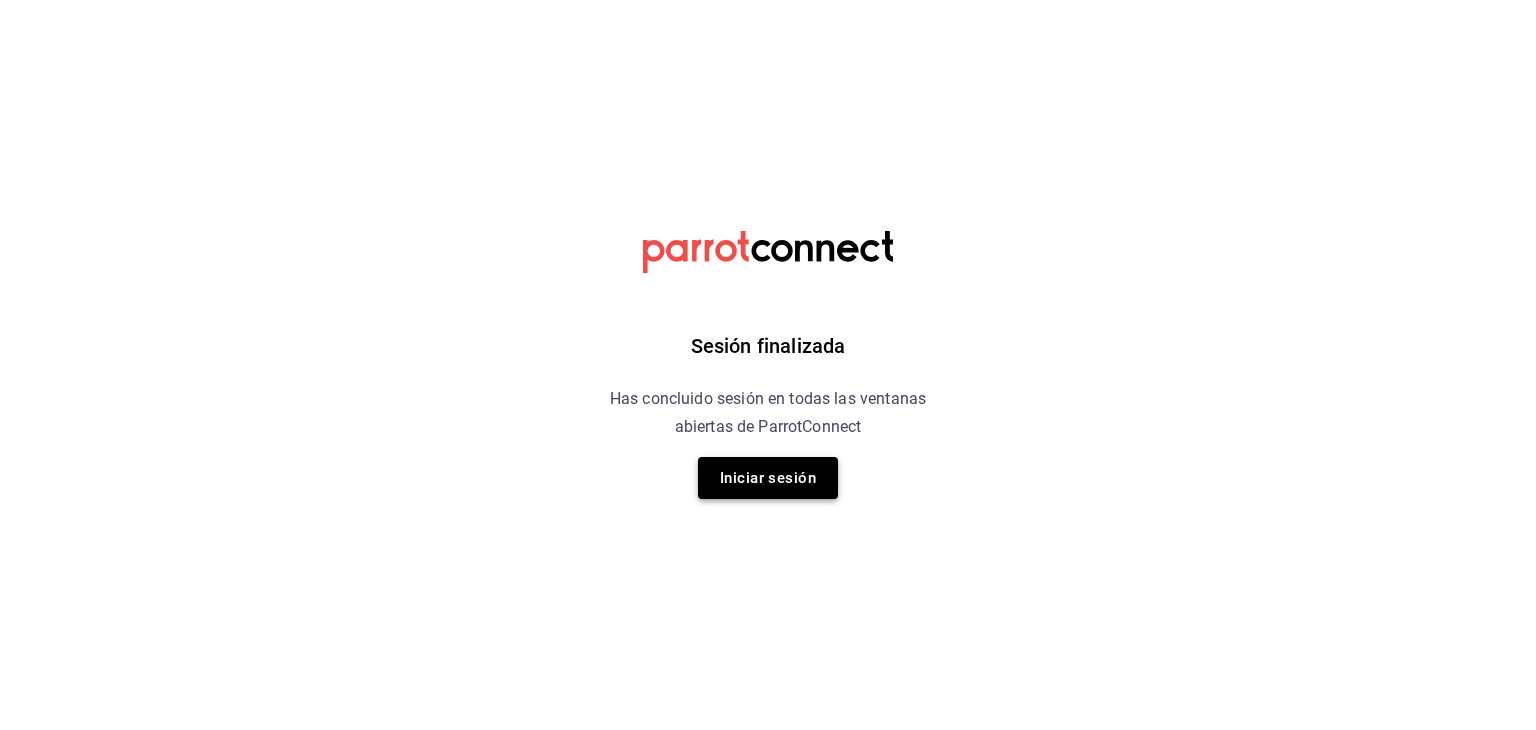 click on "Iniciar sesión" at bounding box center [768, 478] 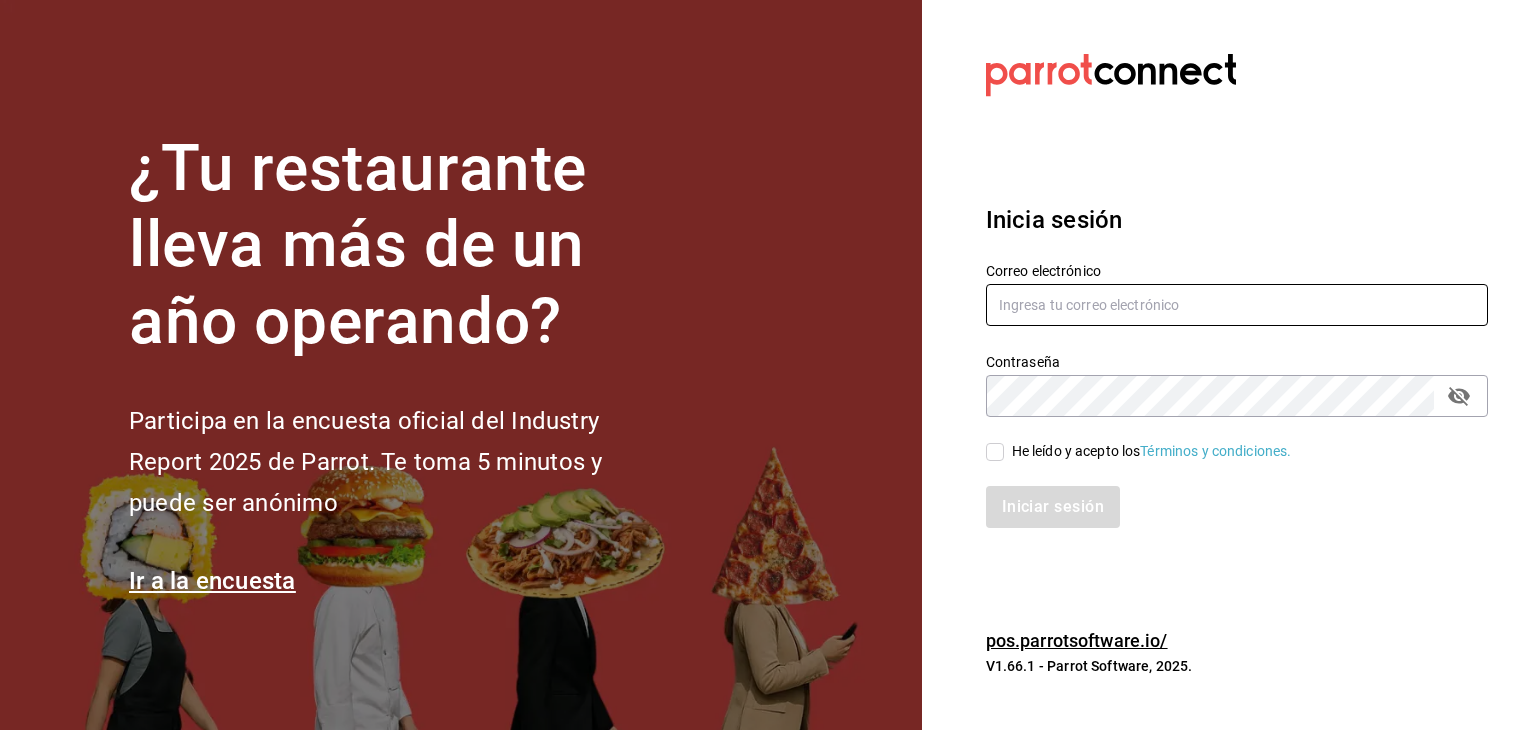 type on "[USERNAME]@[DOMAIN].com" 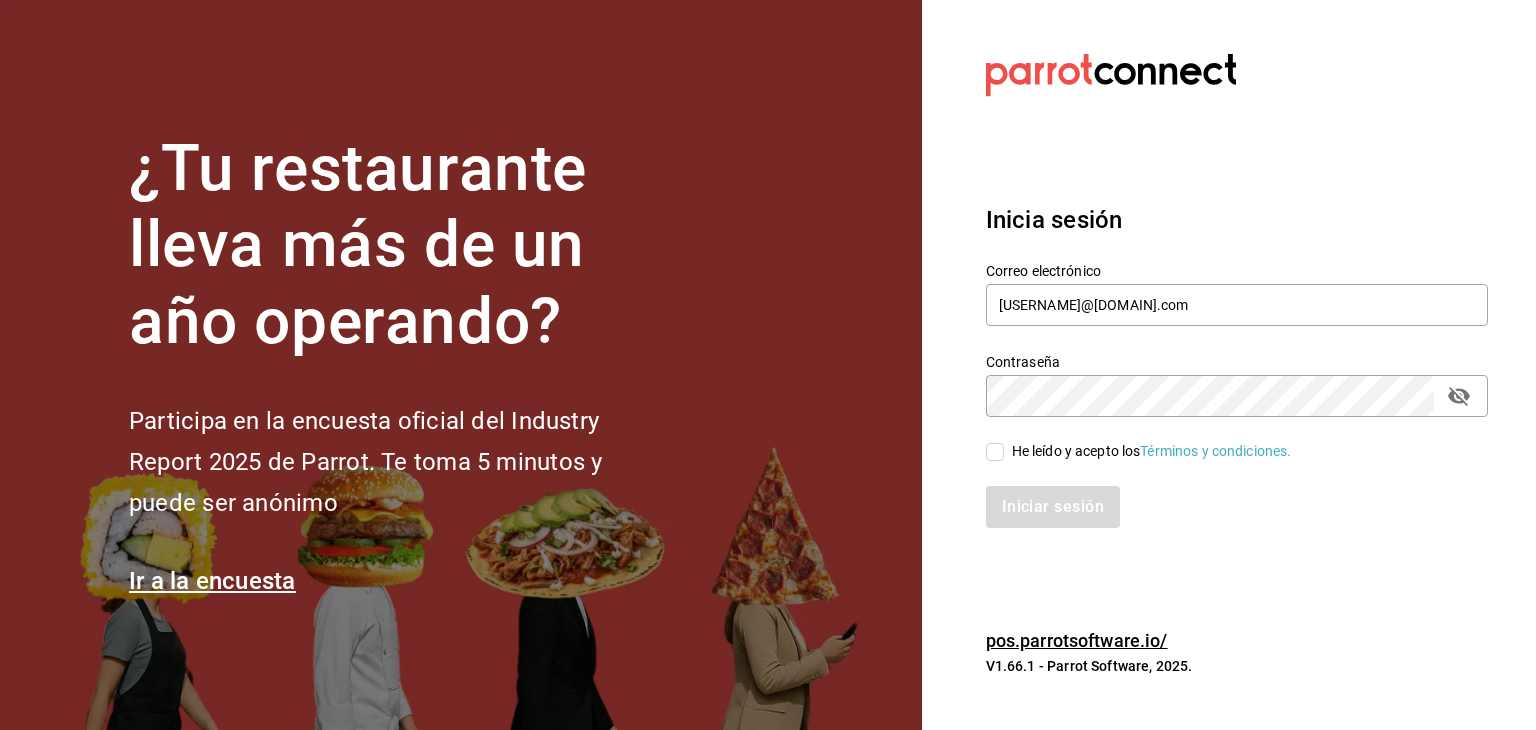 click on "He leído y acepto los  Términos y condiciones." at bounding box center (1148, 451) 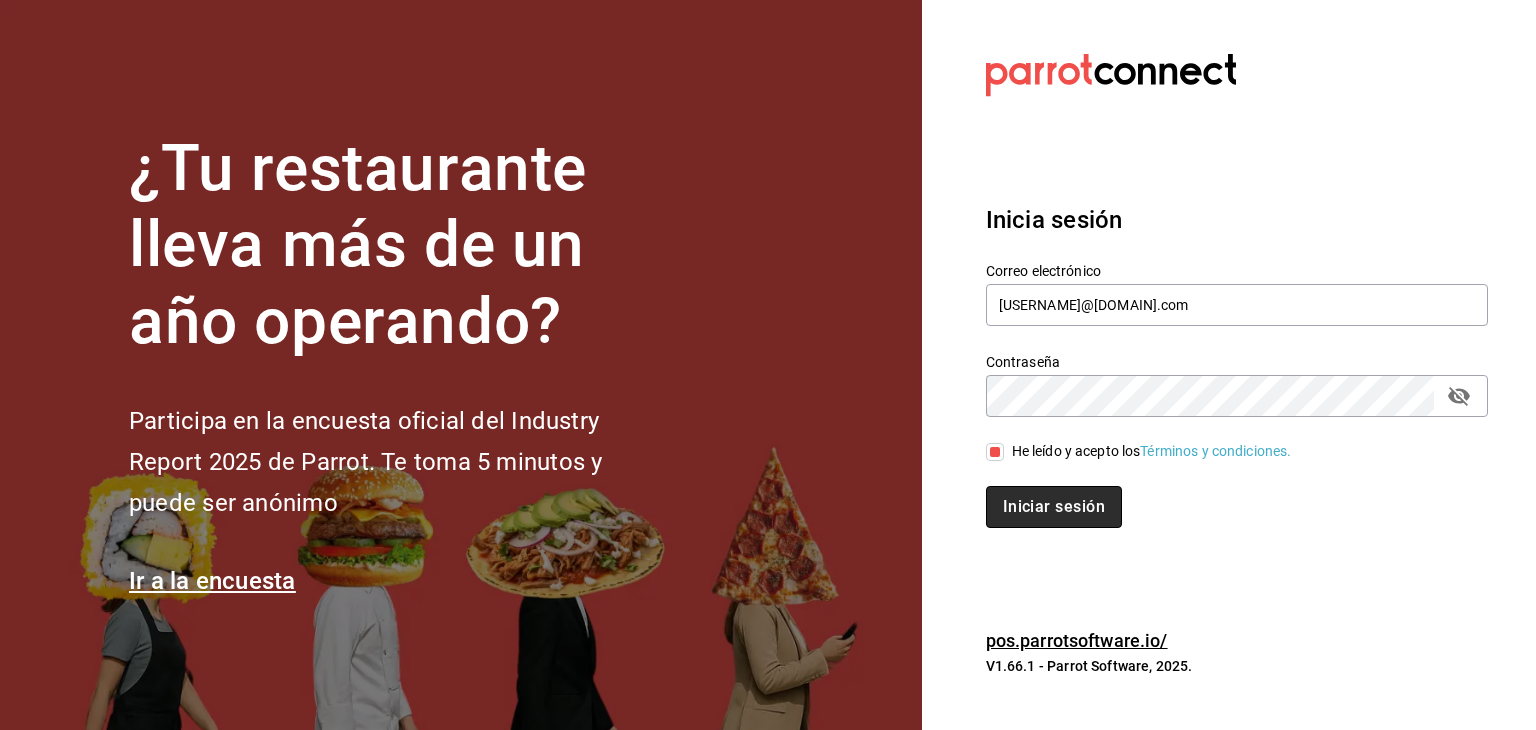 click on "Iniciar sesión" at bounding box center (1054, 507) 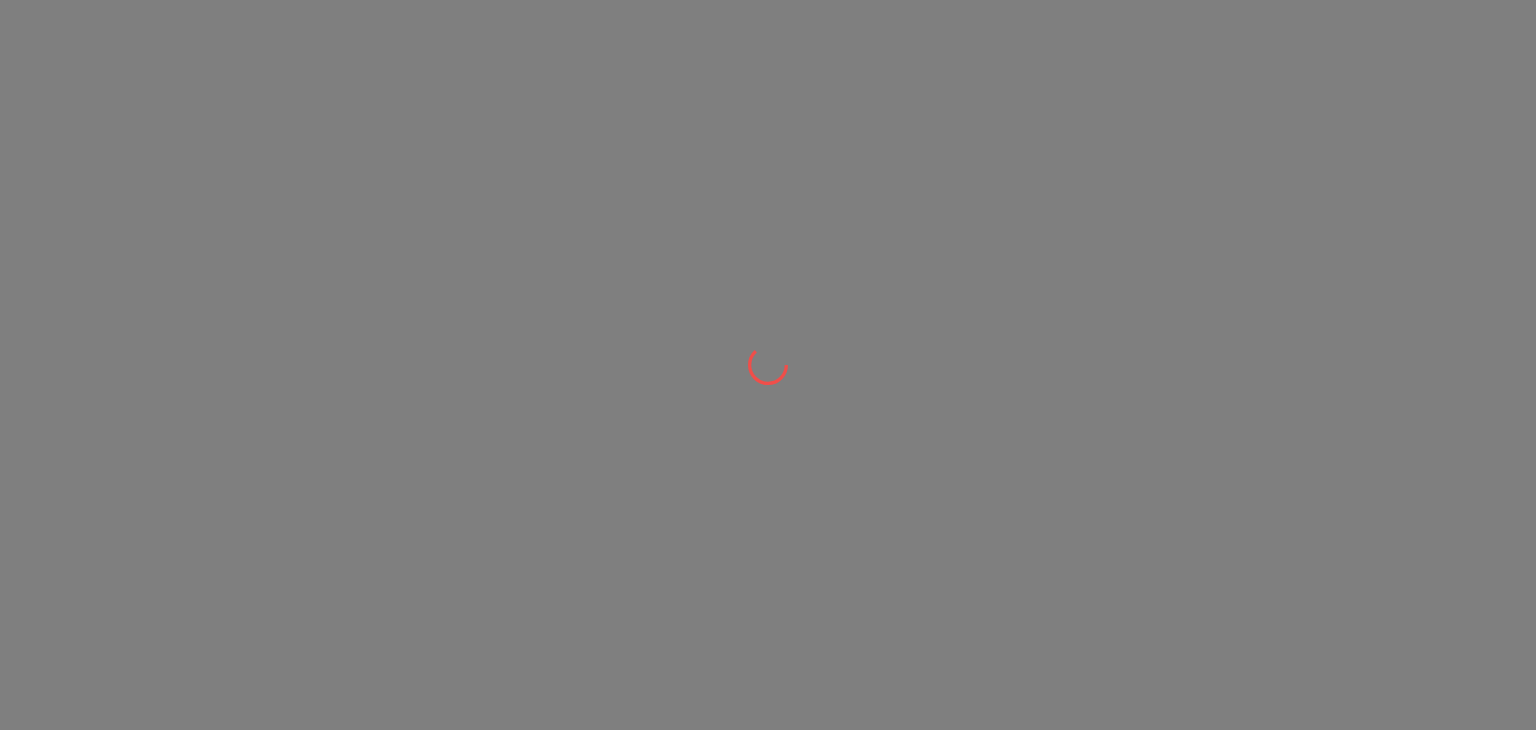 scroll, scrollTop: 0, scrollLeft: 0, axis: both 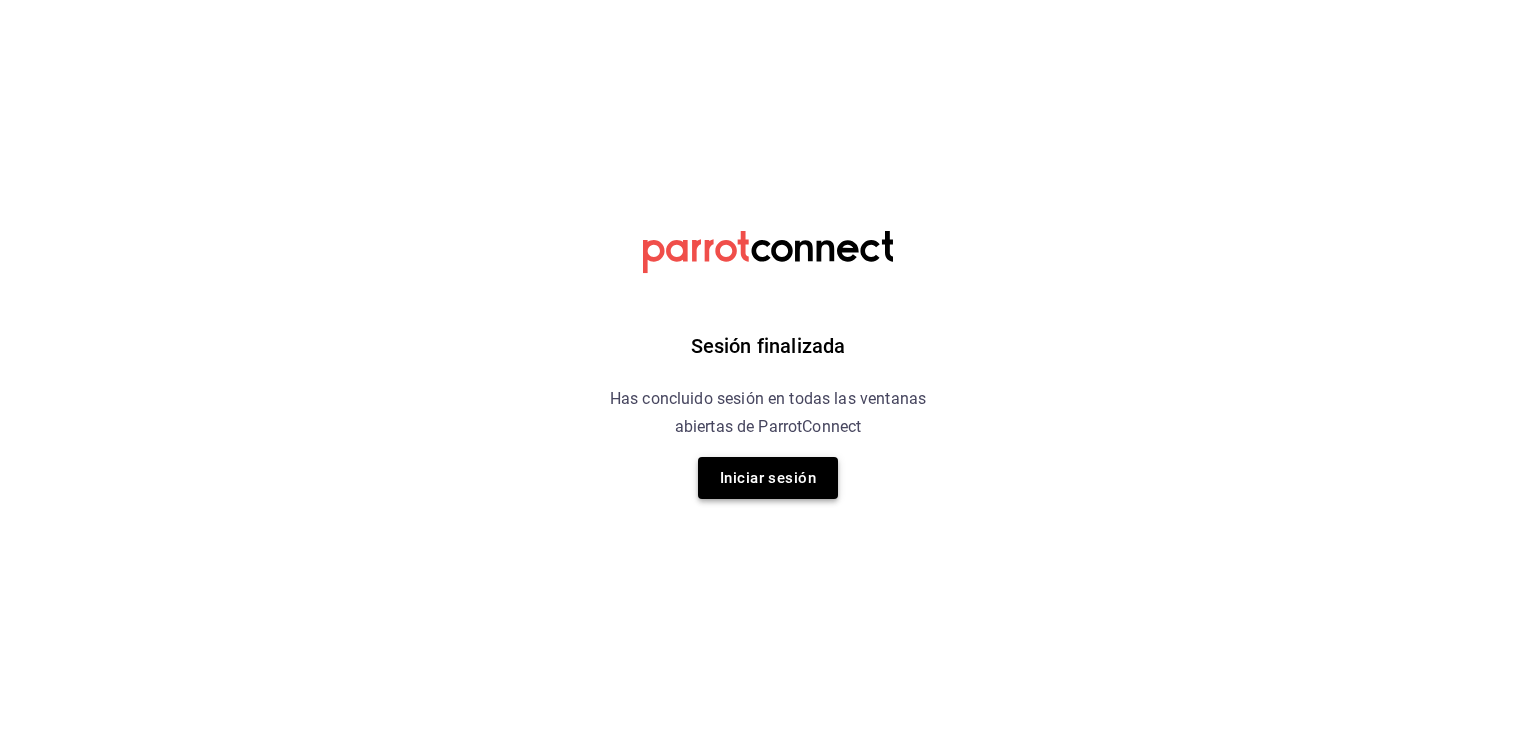 click on "Iniciar sesión" at bounding box center (768, 478) 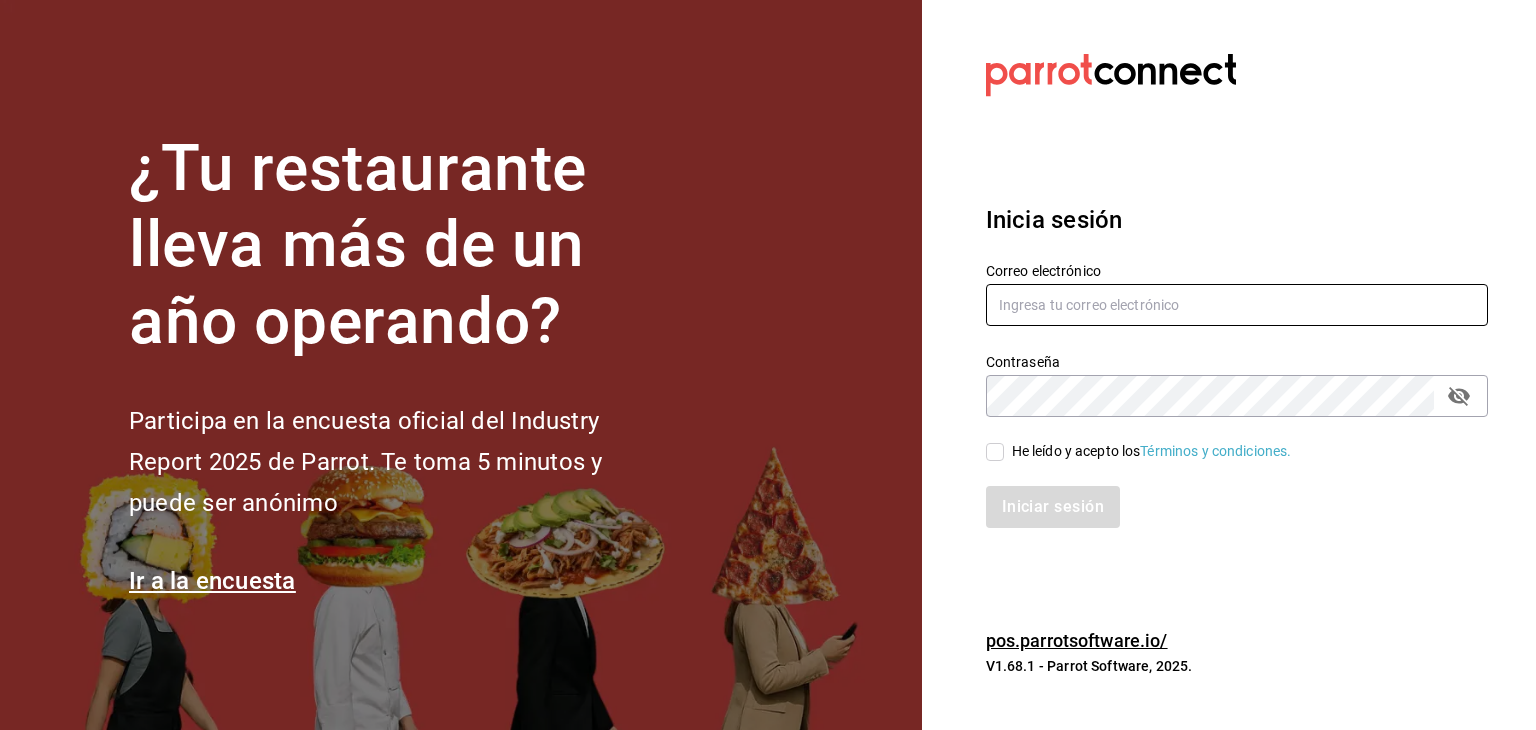 type on "[USERNAME]@[DOMAIN].com" 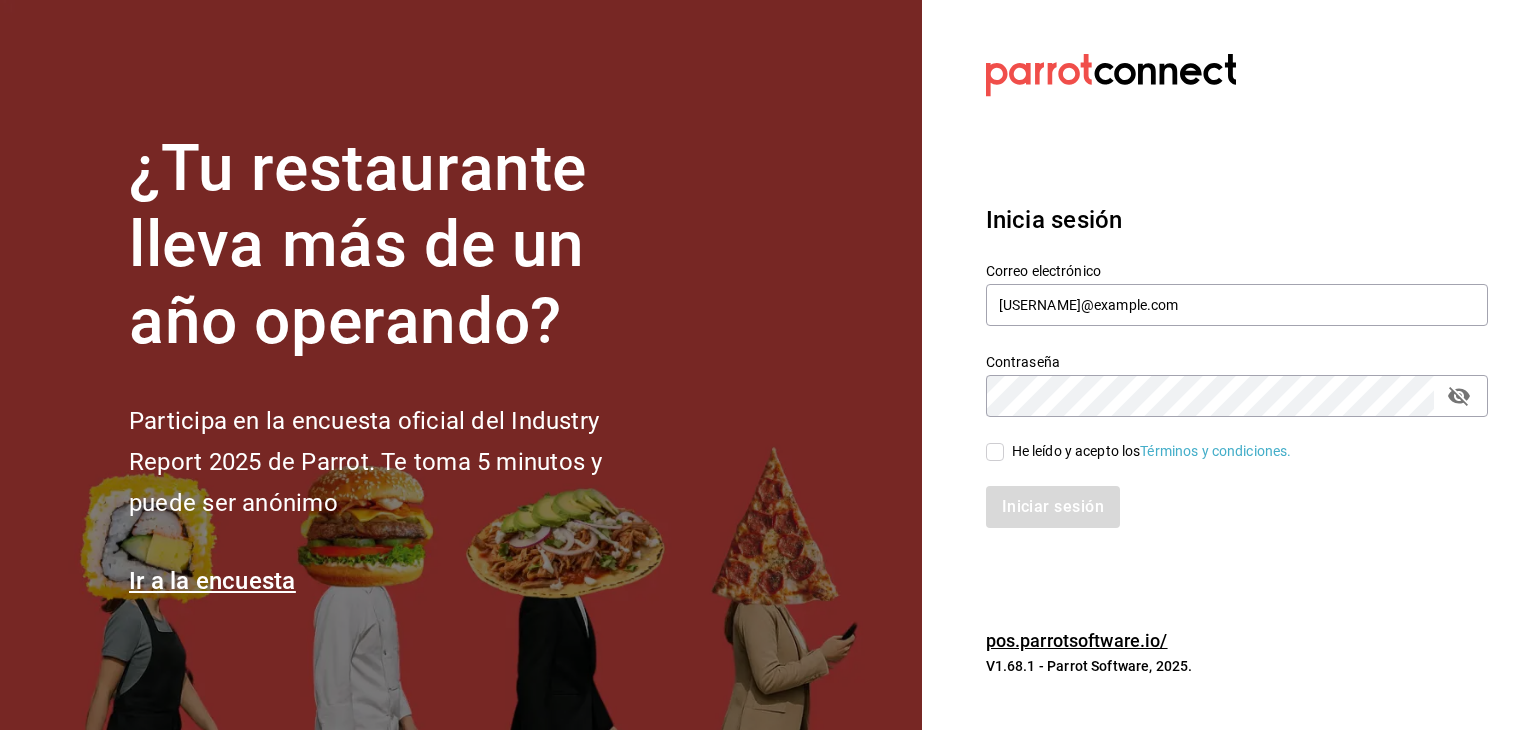 click on "He leído y acepto los  Términos y condiciones." at bounding box center [995, 452] 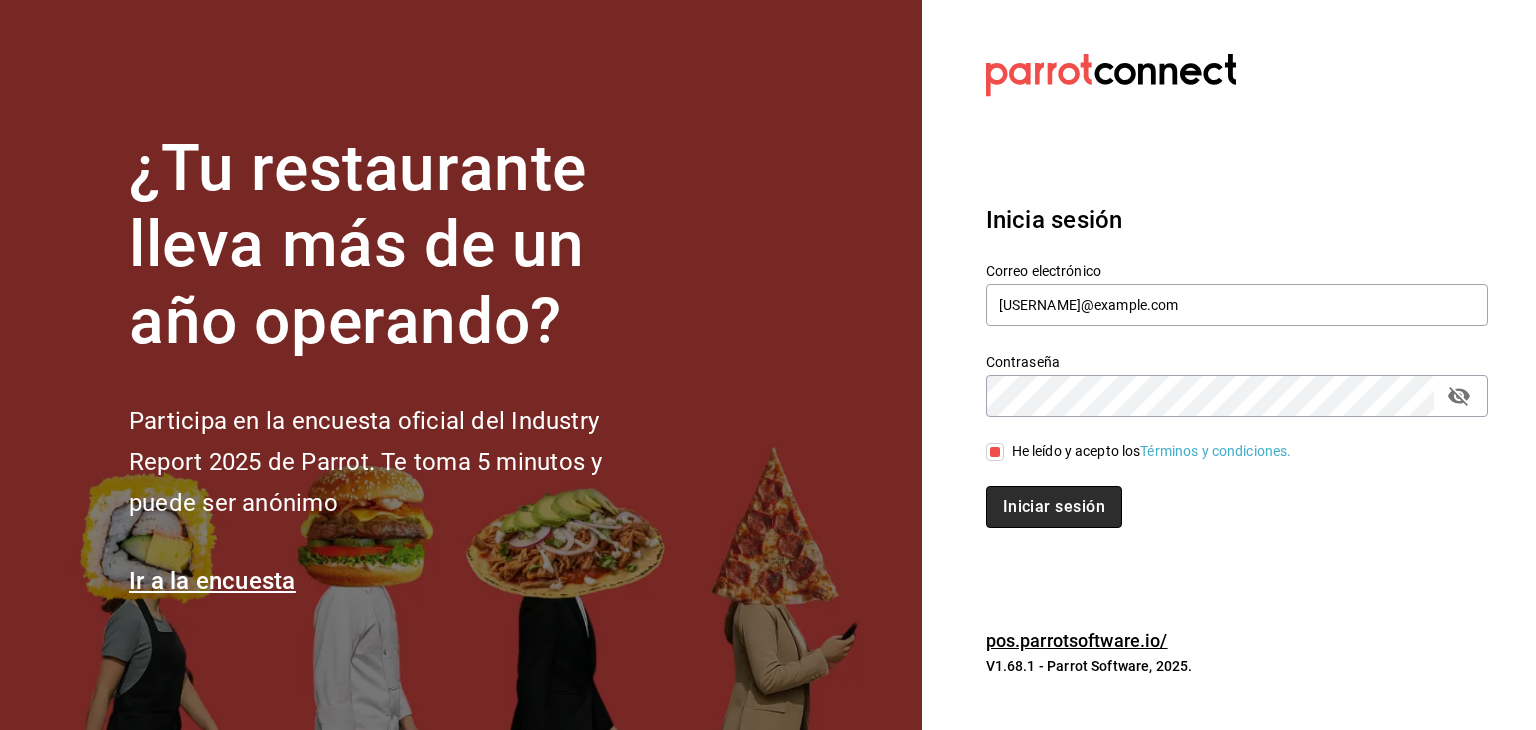 click on "Iniciar sesión" at bounding box center [1054, 507] 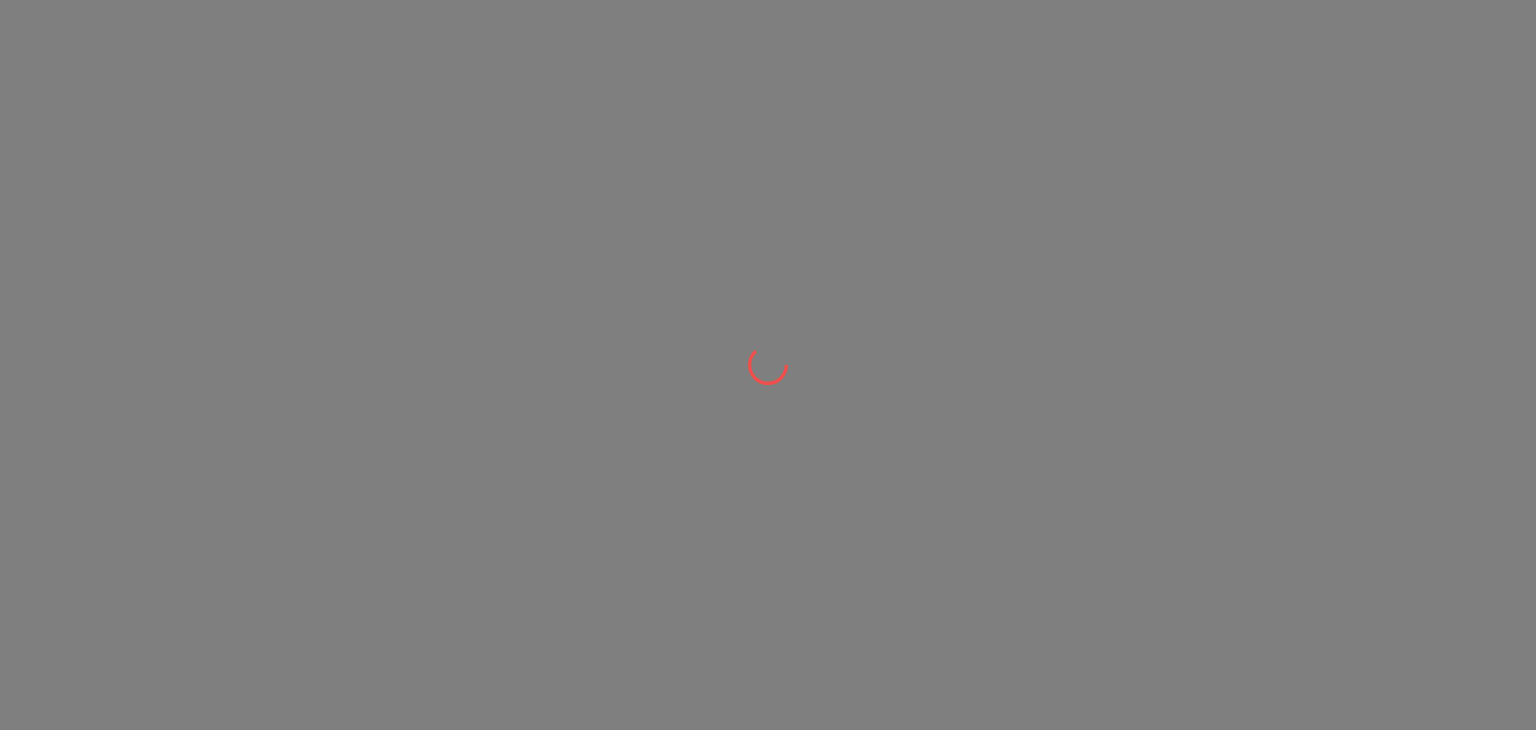 scroll, scrollTop: 0, scrollLeft: 0, axis: both 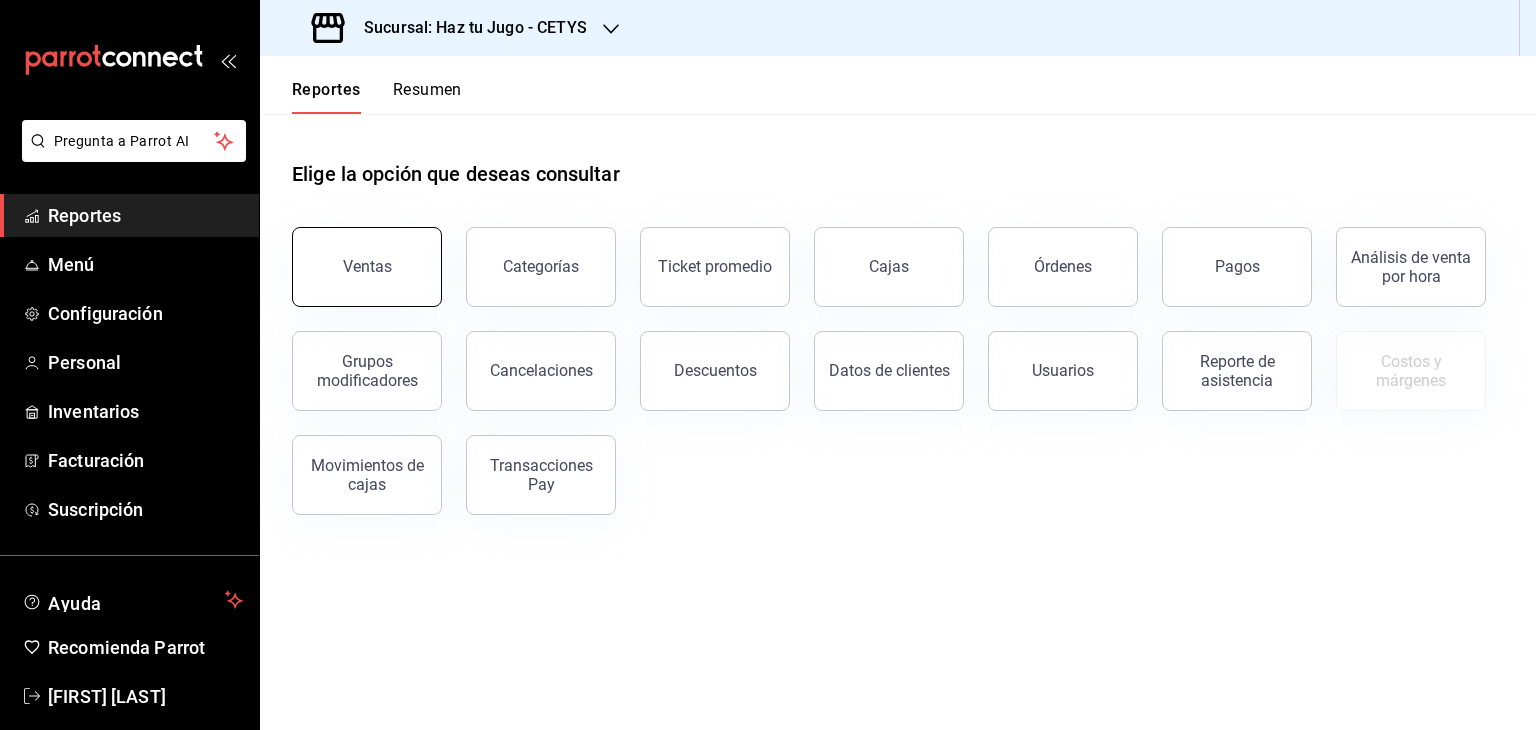 click on "Ventas" at bounding box center [367, 267] 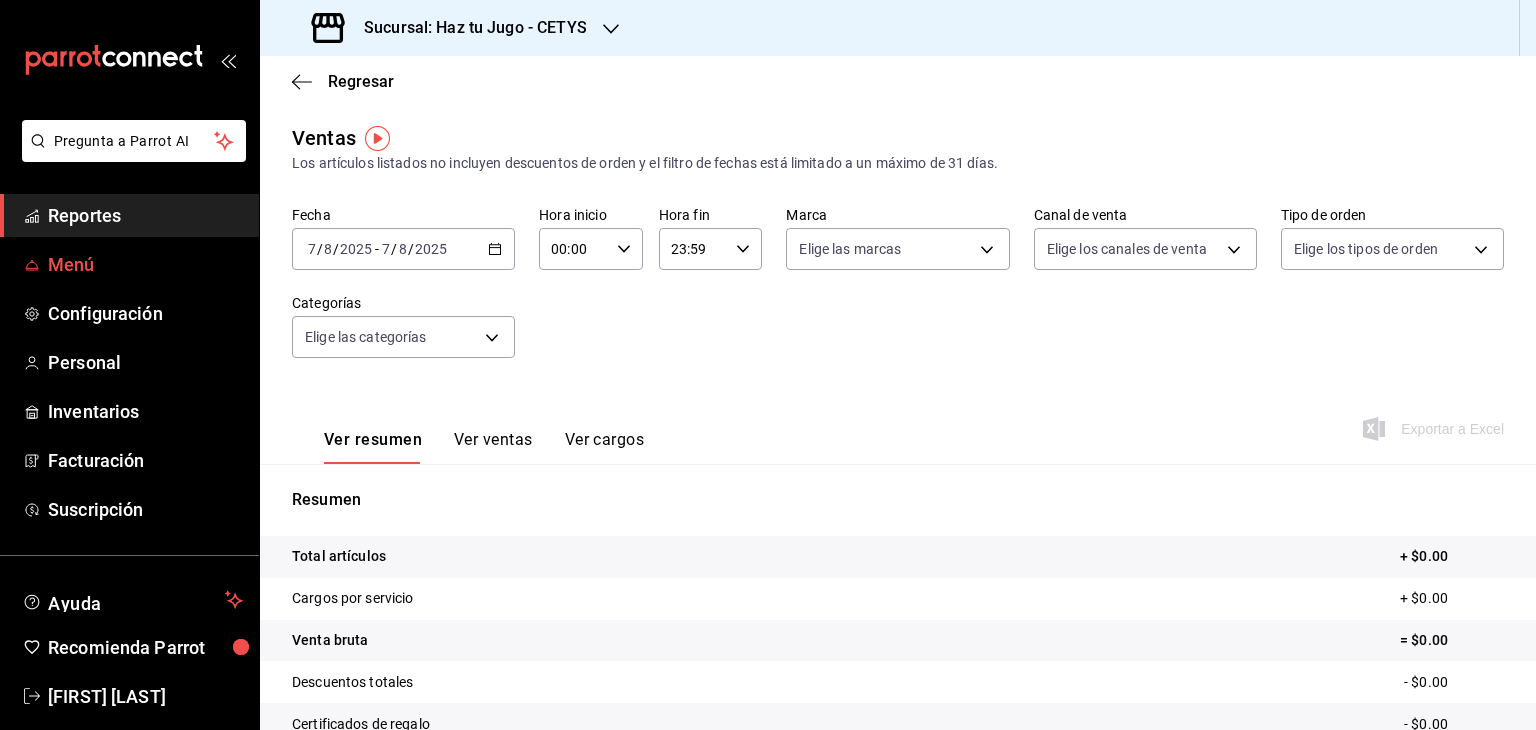 click on "Menú" at bounding box center (145, 264) 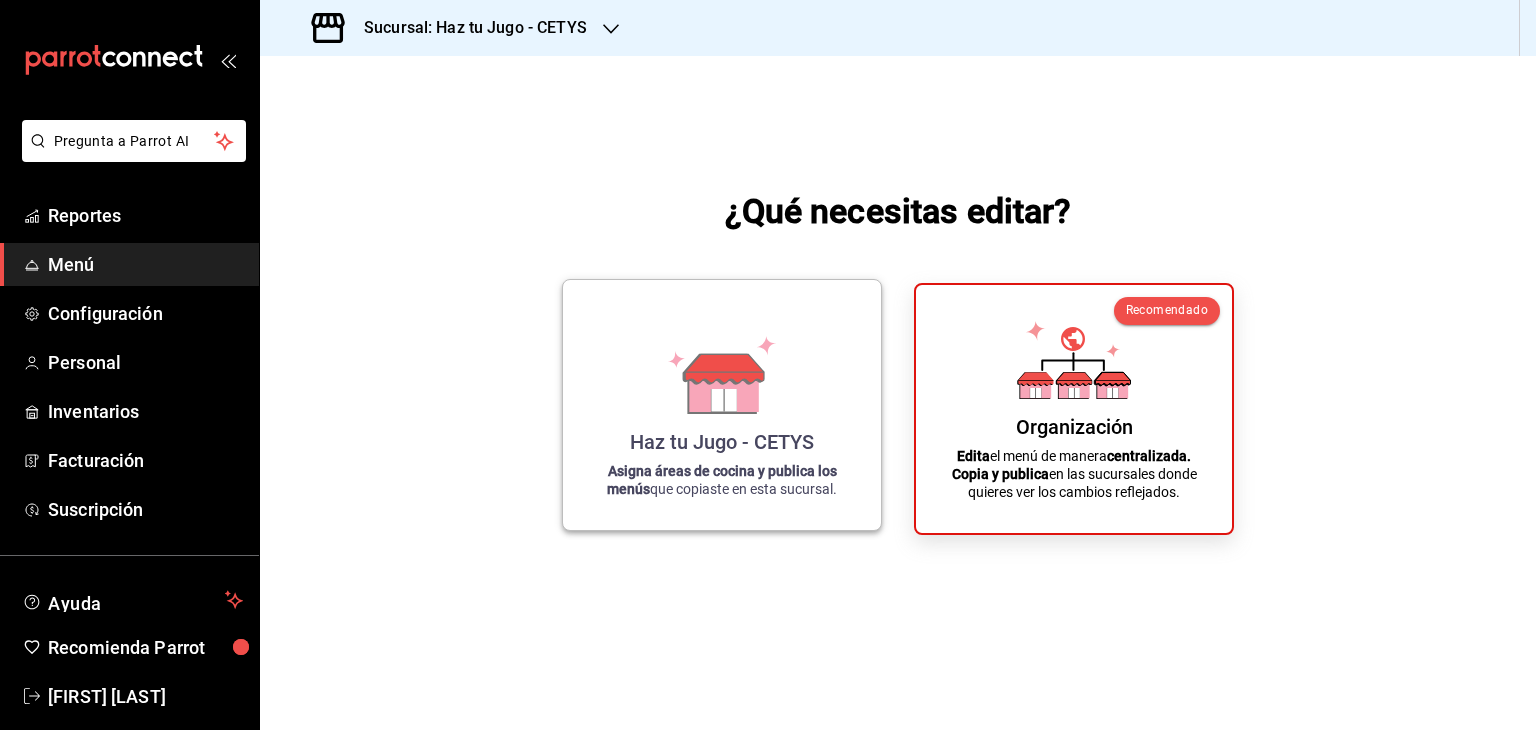 click on "Haz tu Jugo - CETYS Asigna áreas de cocina y publica los menús  que copiaste en esta sucursal." at bounding box center (722, 405) 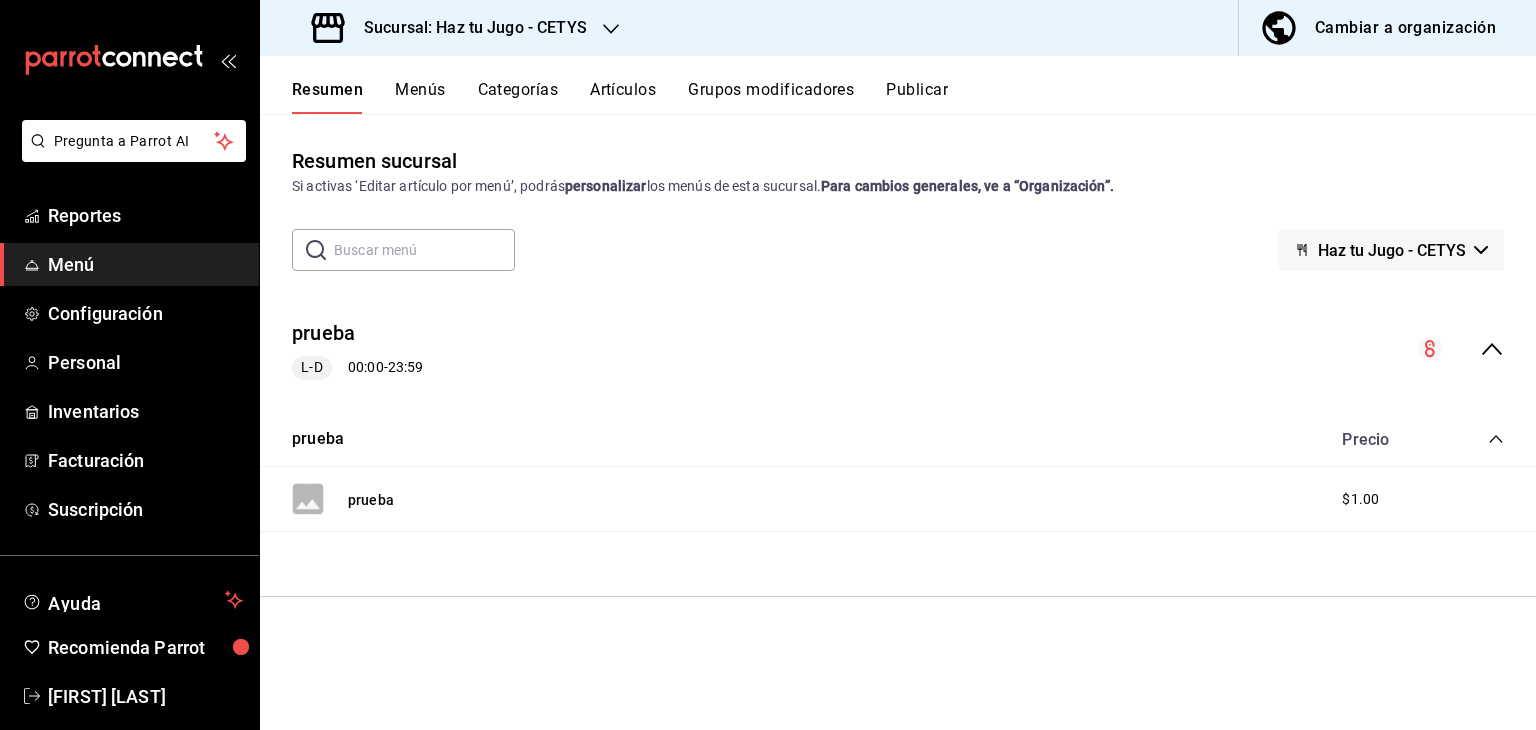 click on "Resumen Menús Categorías Artículos Grupos modificadores Publicar" at bounding box center (914, 97) 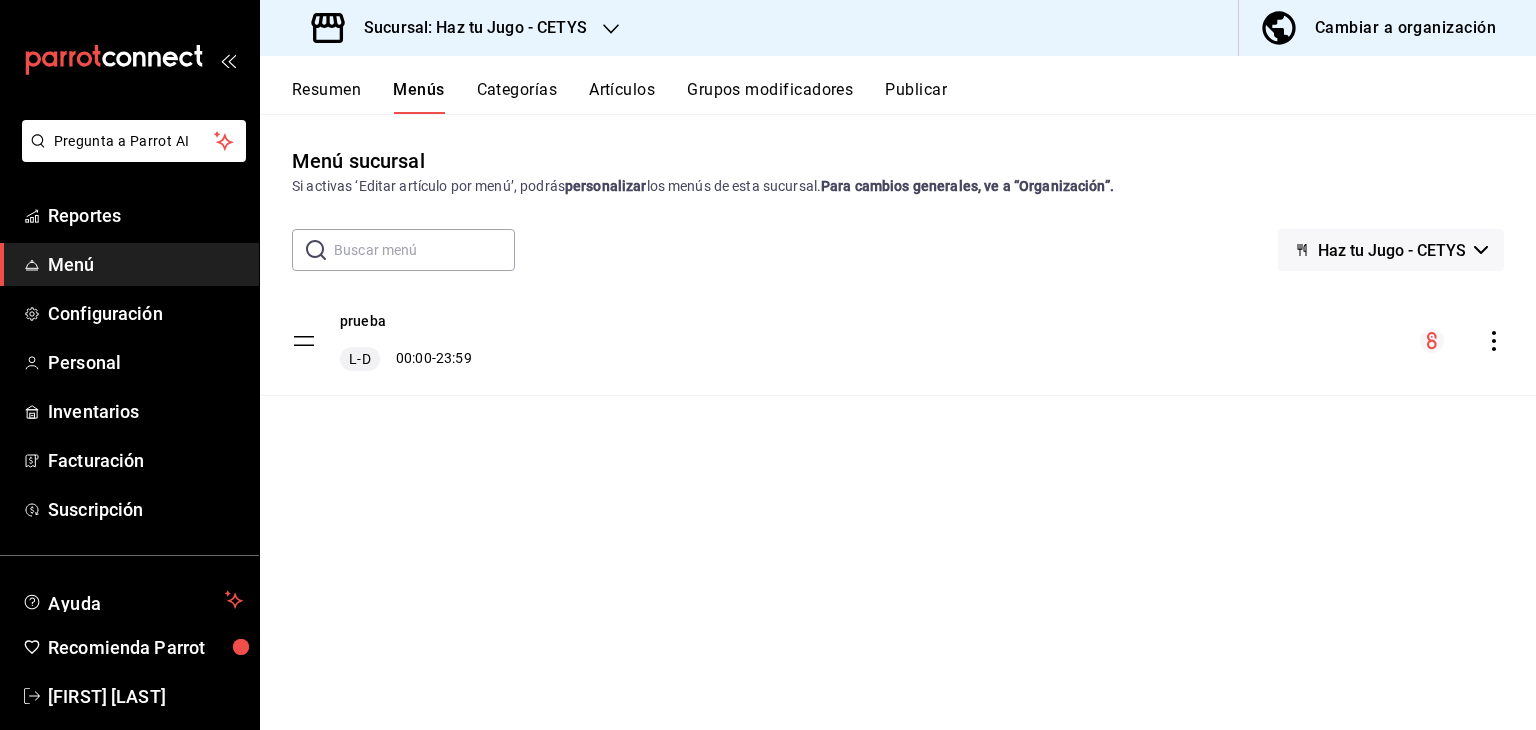 click 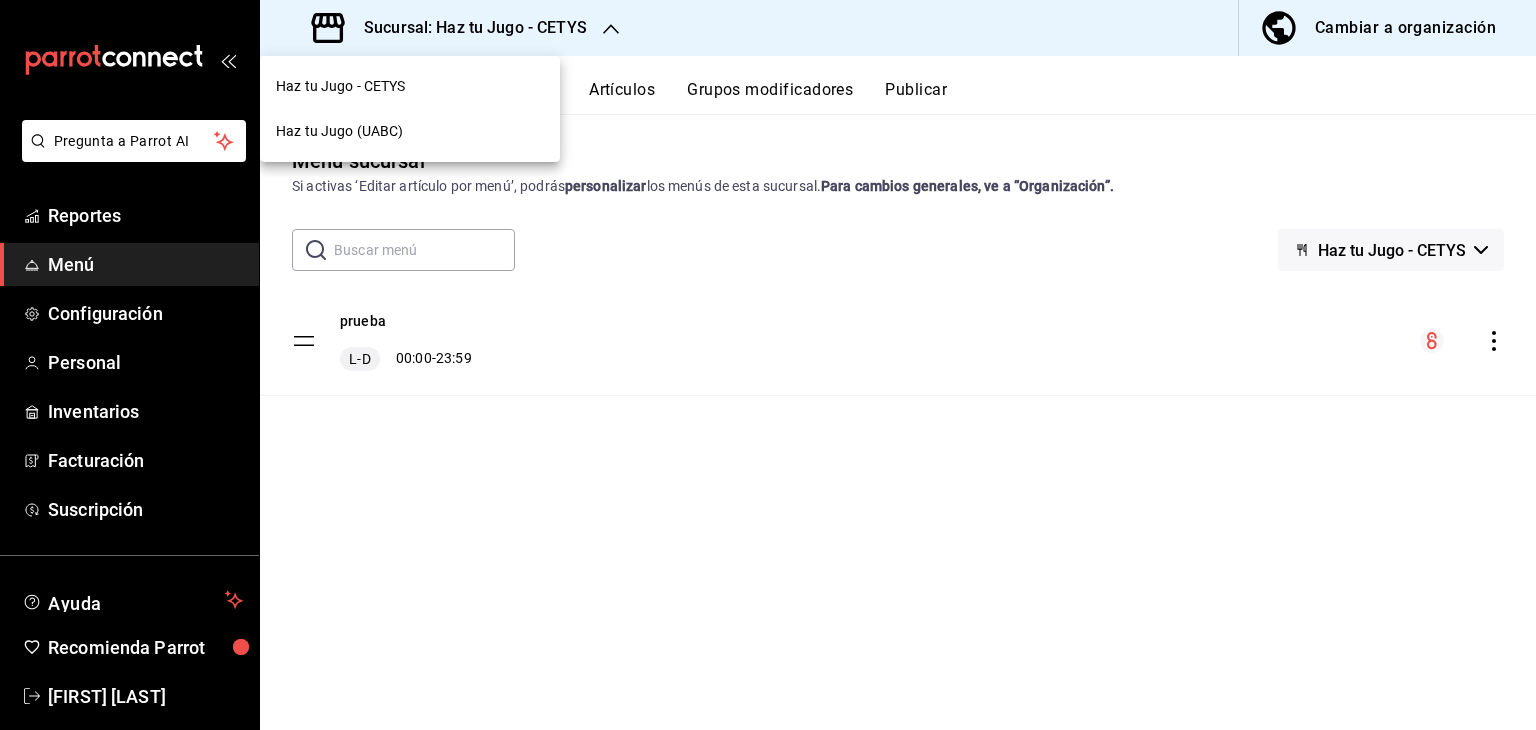 click on "Haz tu Jugo (UABC)" at bounding box center (410, 131) 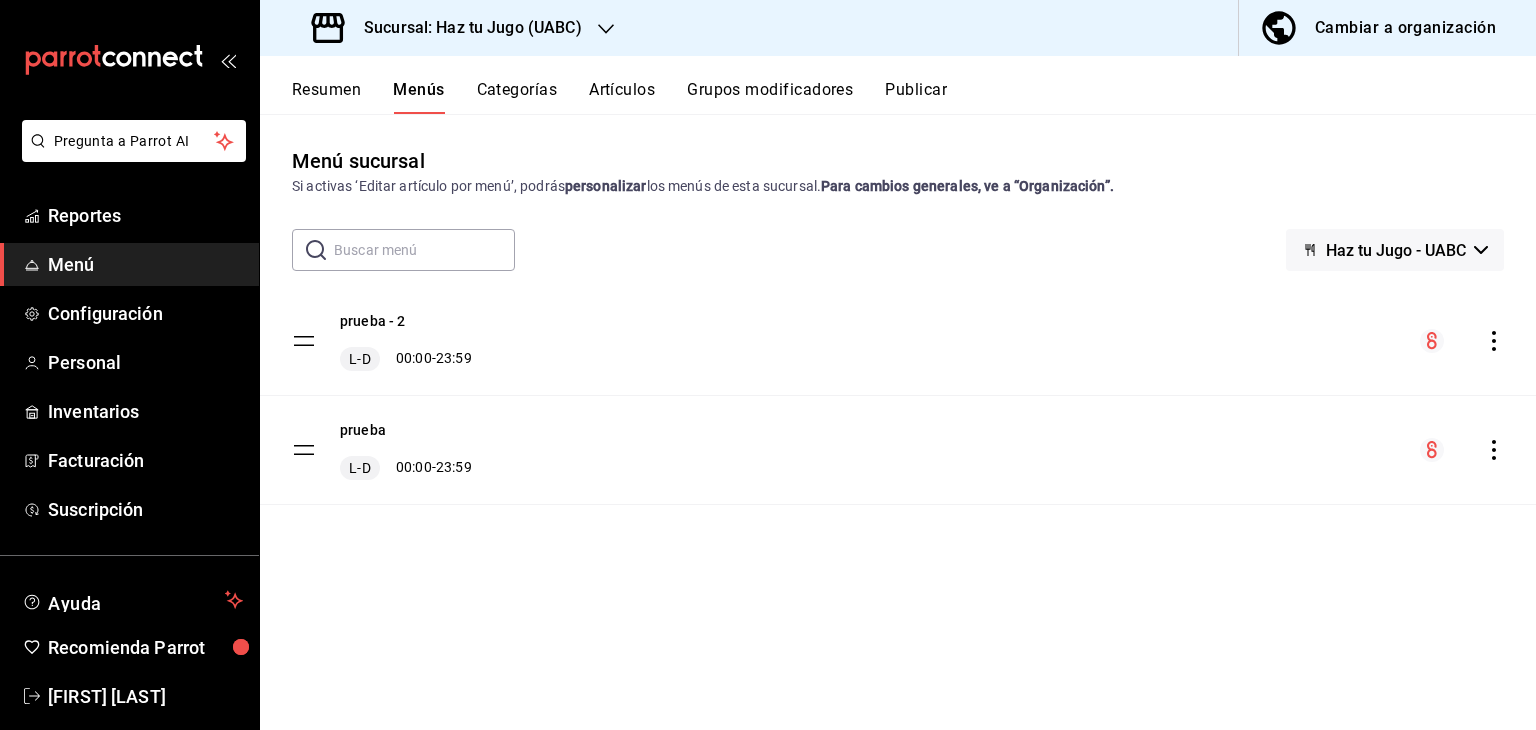 click on "prueba L-D 00:00  -  23:59" at bounding box center (406, 450) 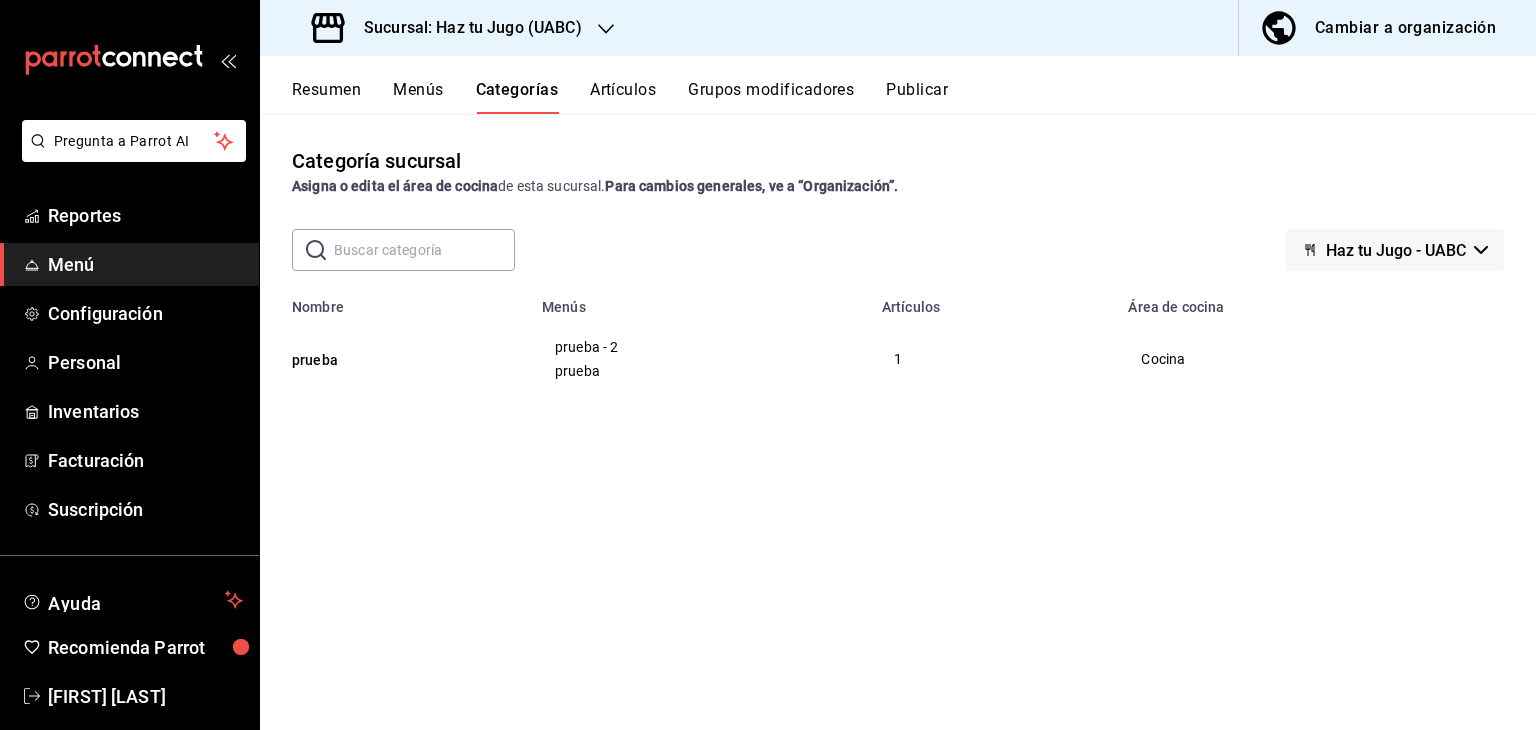 click on "Menús" at bounding box center (418, 97) 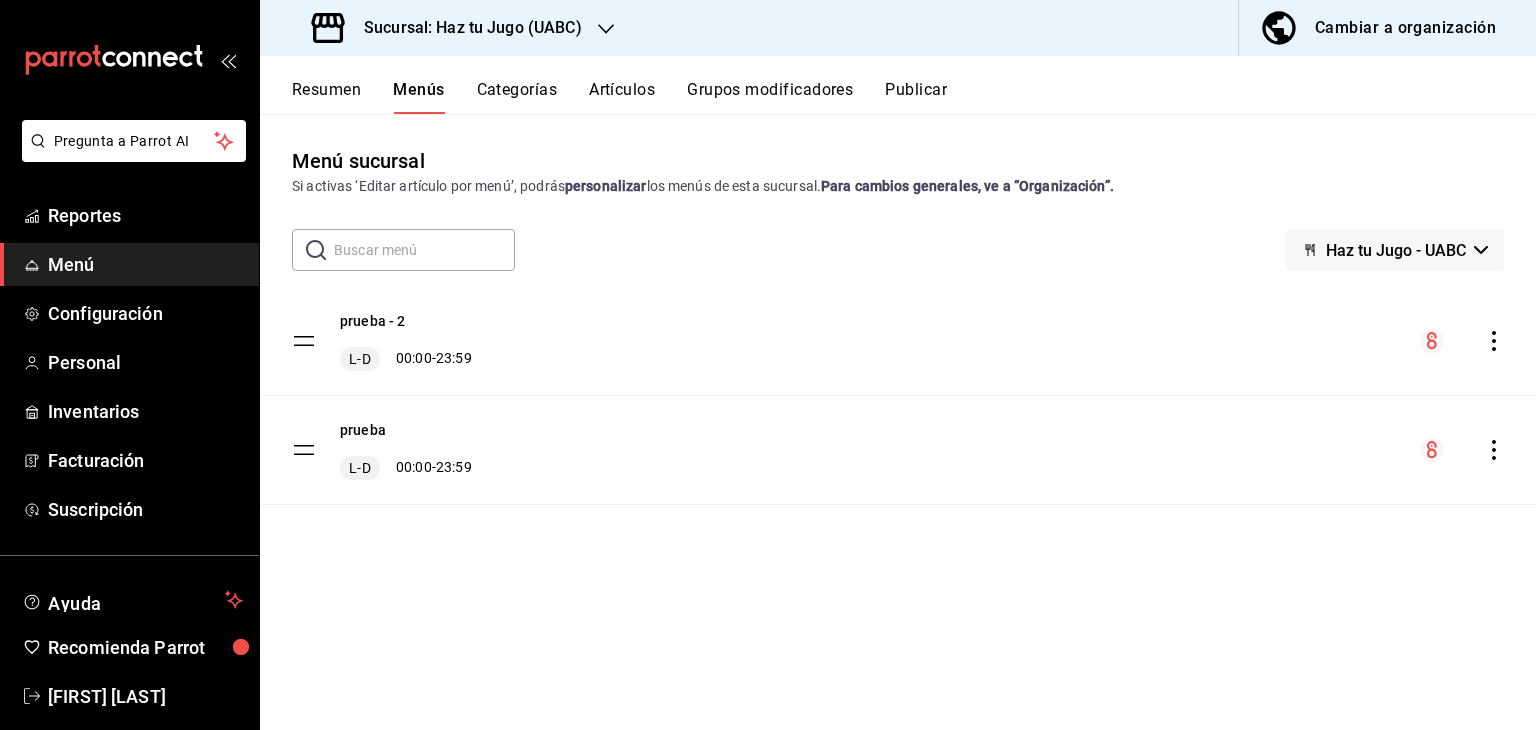 click on "Sucursal: Haz tu Jugo (UABC)" at bounding box center [465, 28] 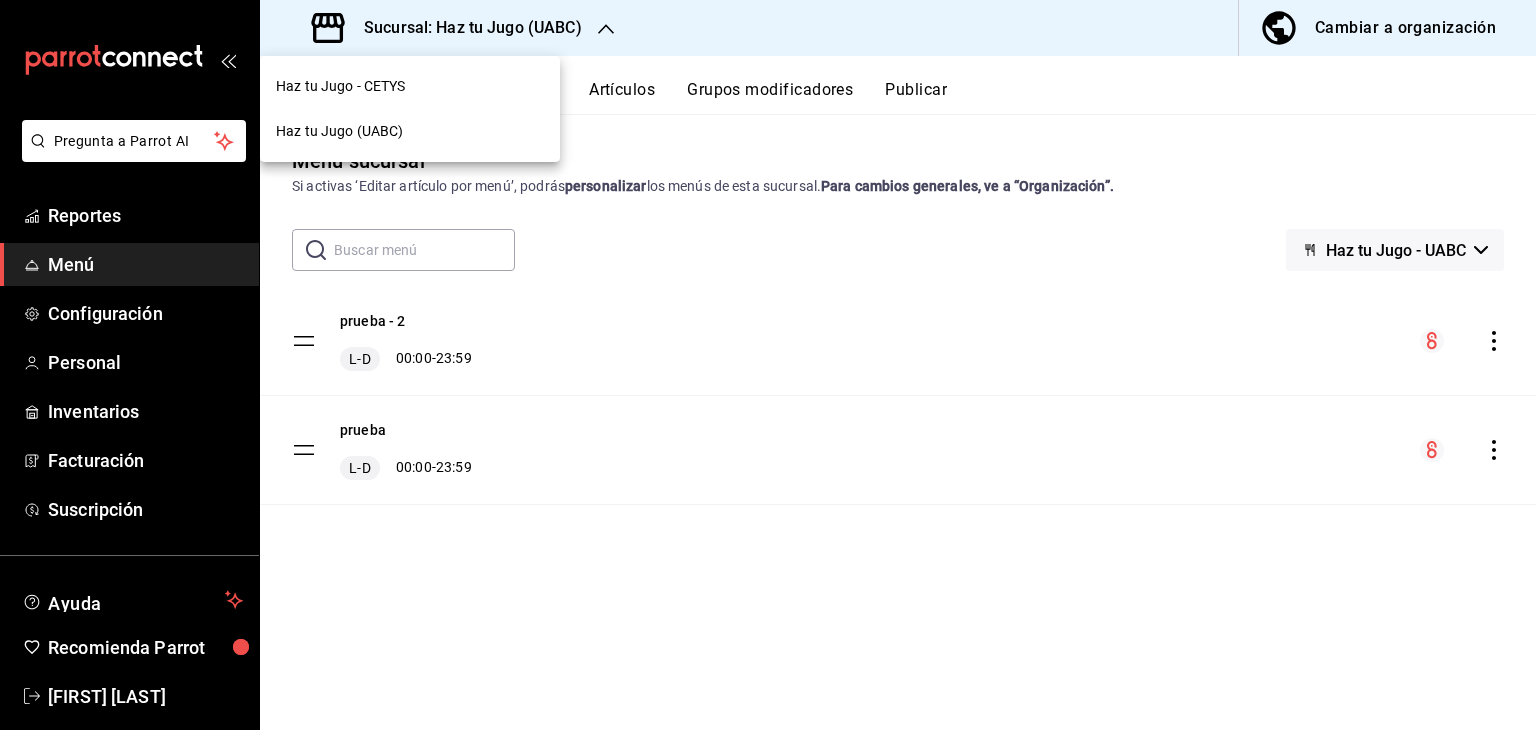 click on "Haz tu Jugo - CETYS" at bounding box center (410, 86) 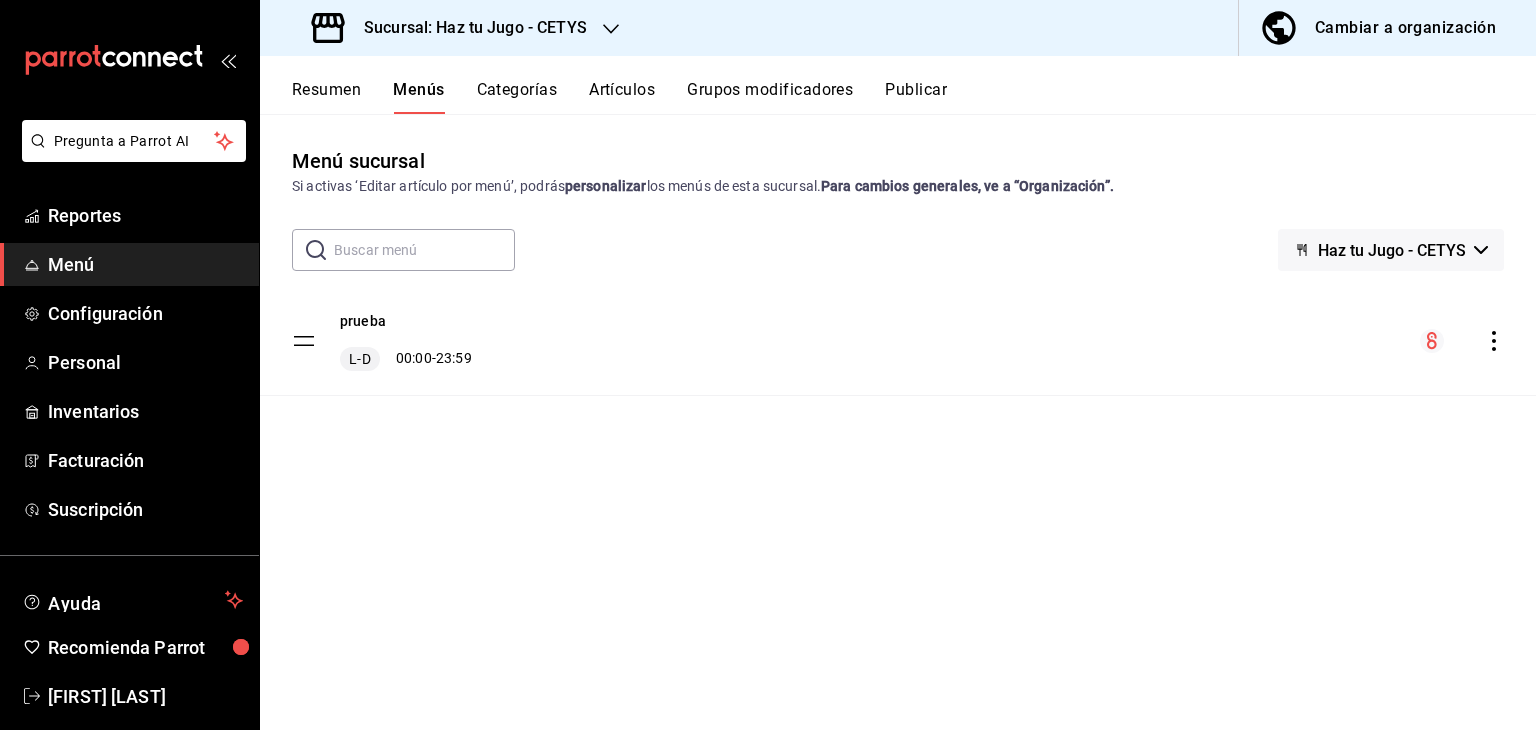 click on "Categorías" at bounding box center (517, 97) 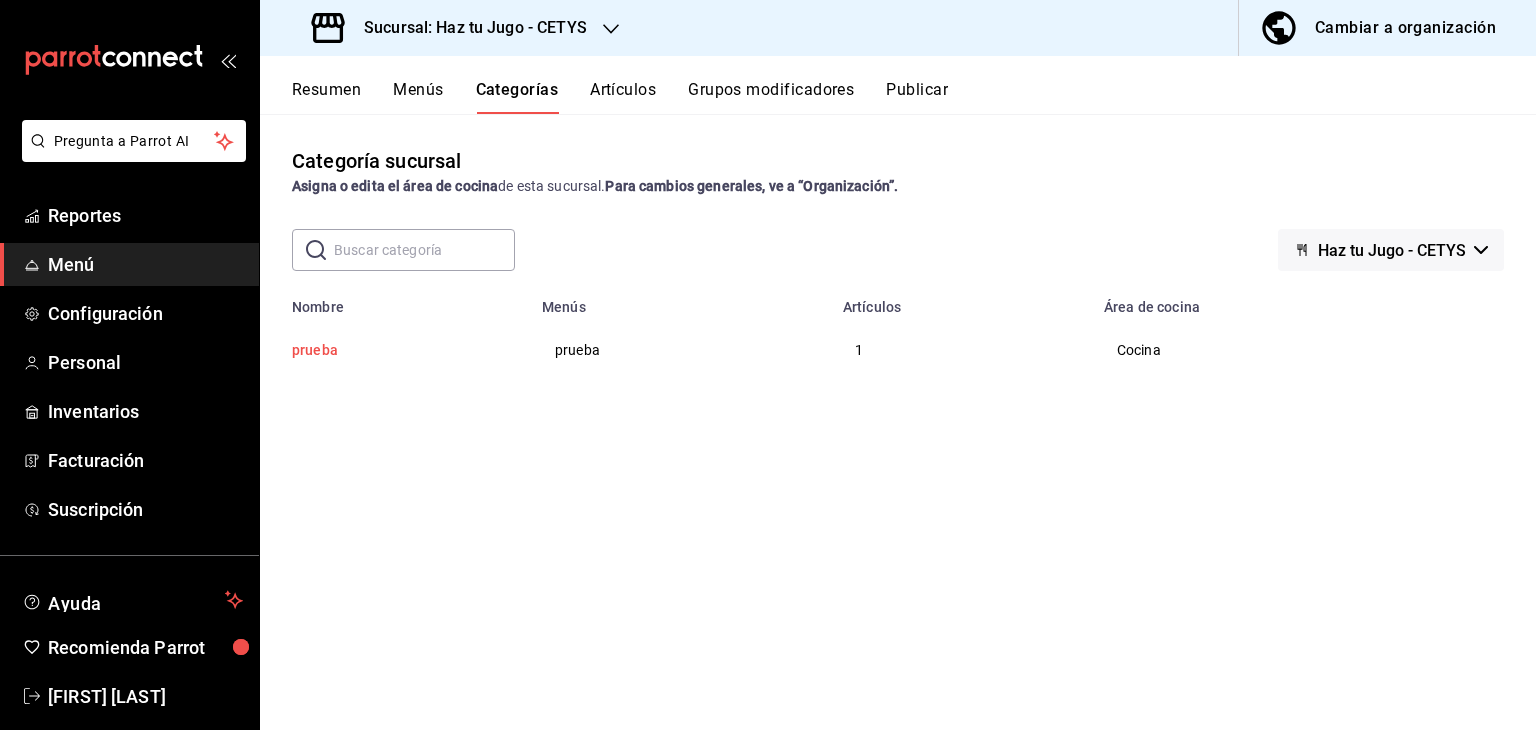 click on "prueba" at bounding box center [392, 350] 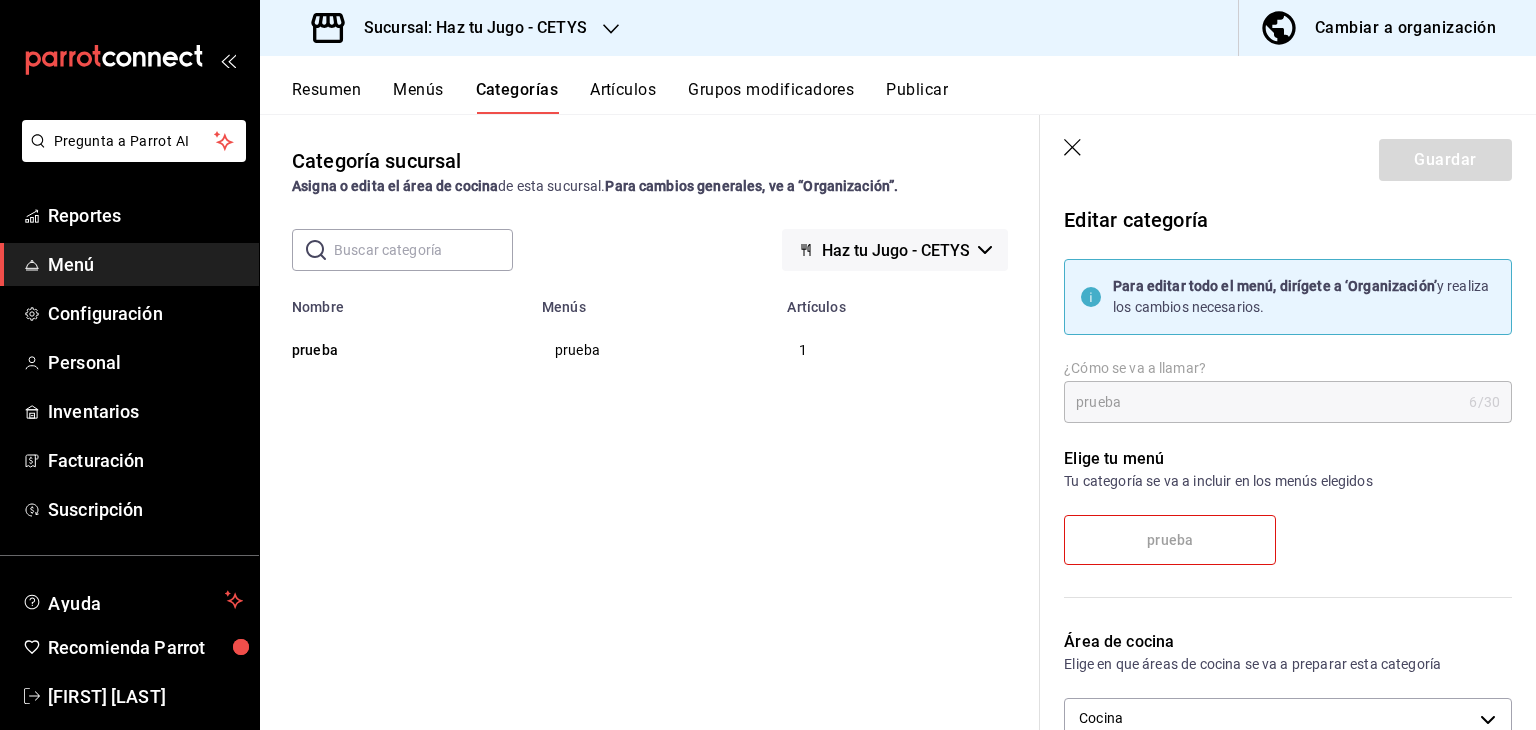 click 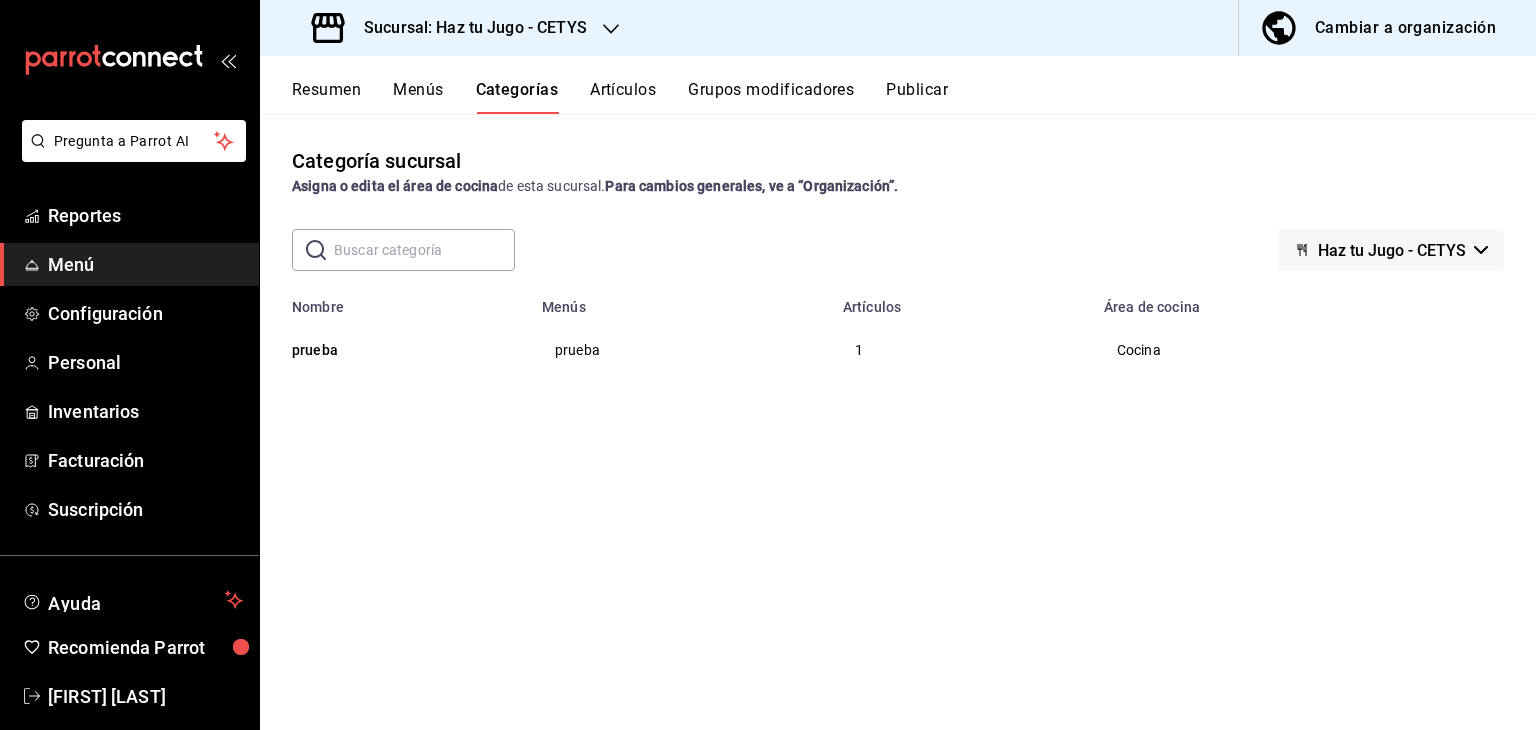 click on "Grupos modificadores" at bounding box center [771, 97] 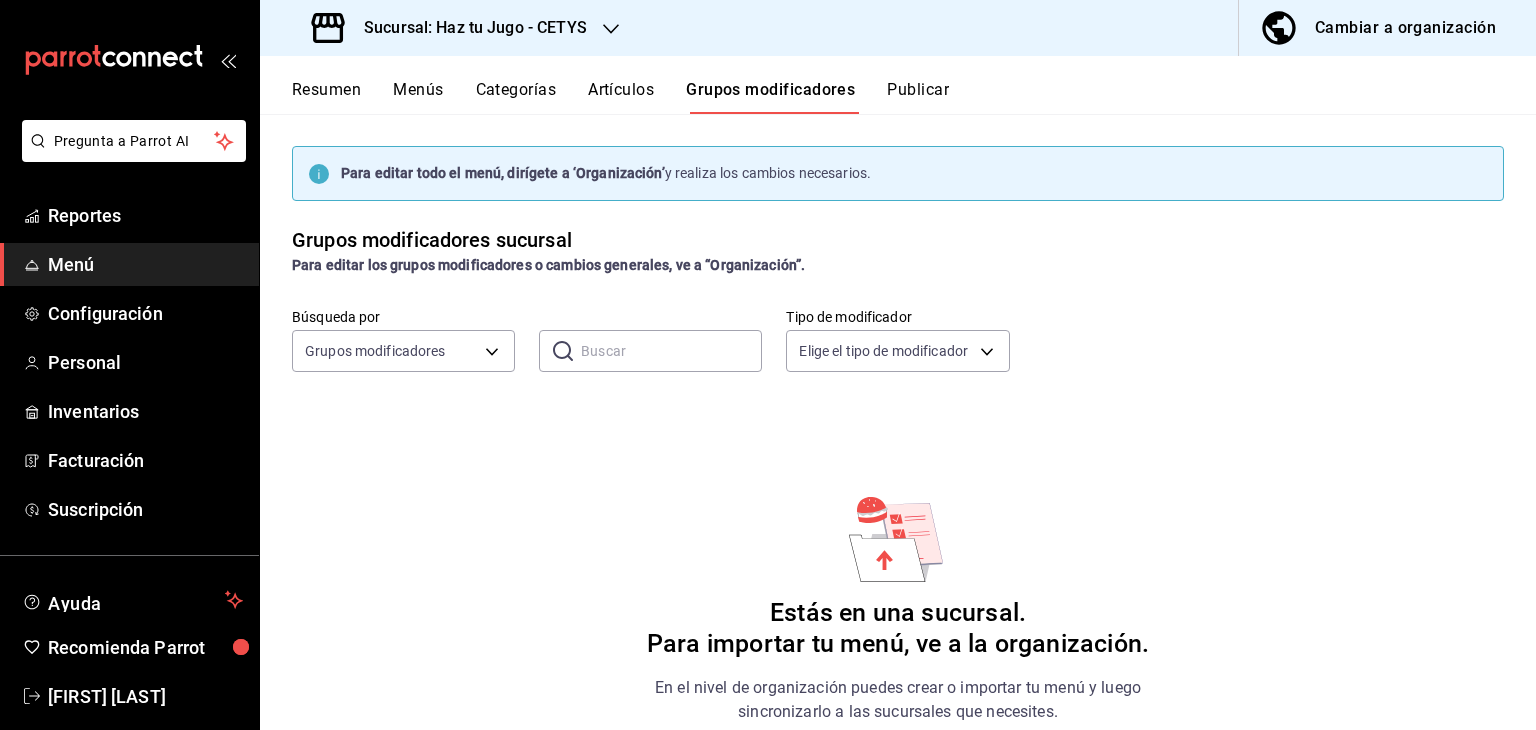 click on "Publicar" at bounding box center [918, 97] 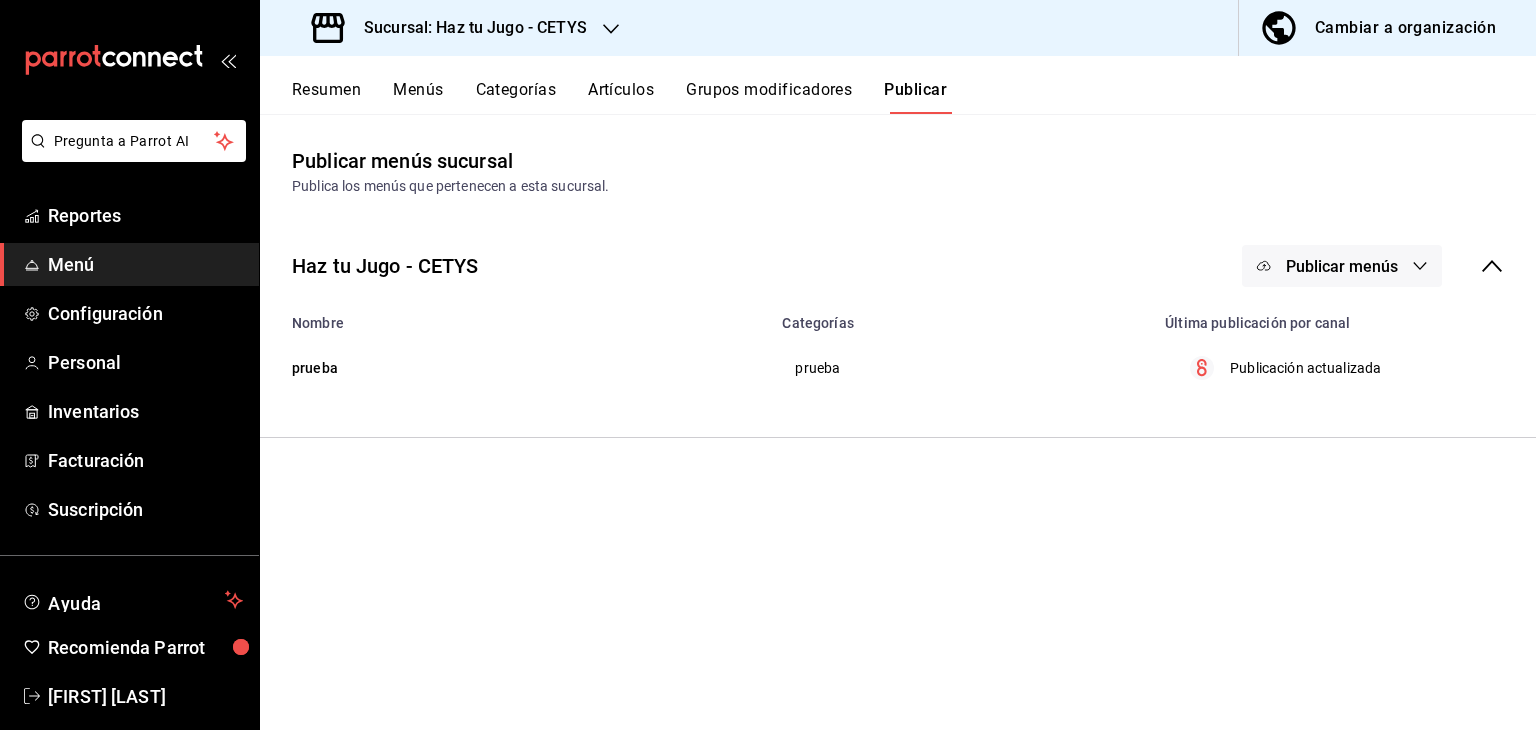 click on "Grupos modificadores" at bounding box center [769, 97] 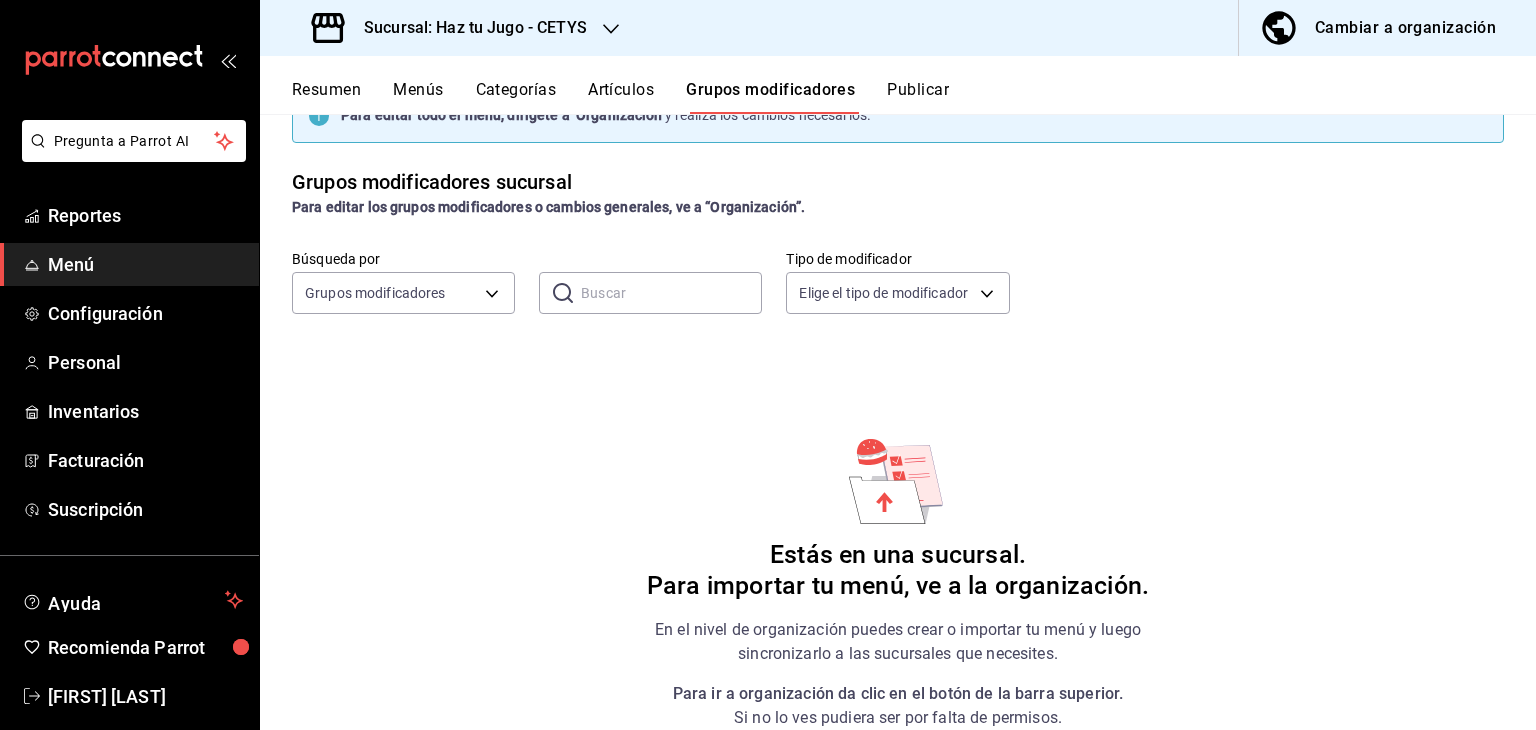 scroll, scrollTop: 0, scrollLeft: 0, axis: both 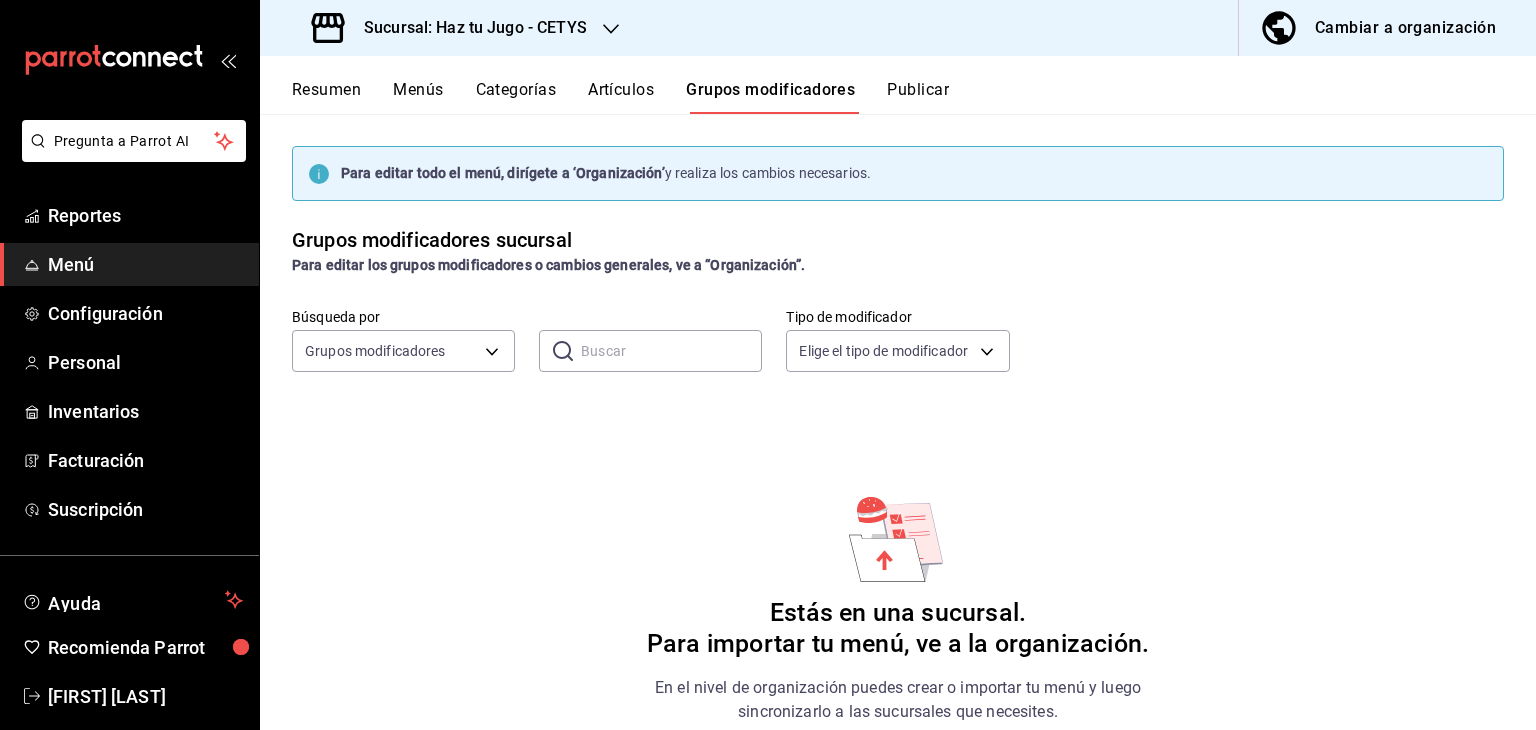 click on "Cambiar a organización" at bounding box center (1405, 28) 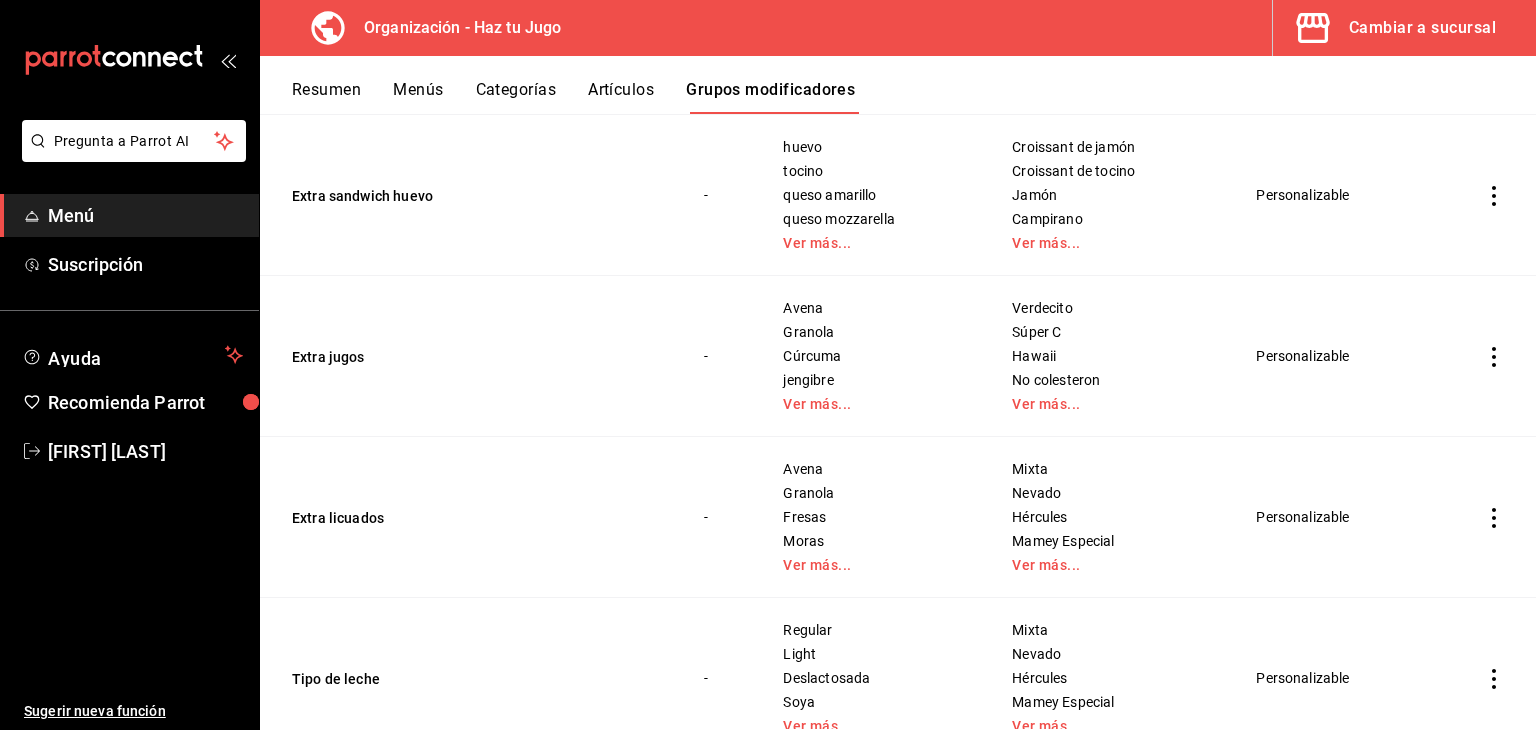 scroll, scrollTop: 924, scrollLeft: 0, axis: vertical 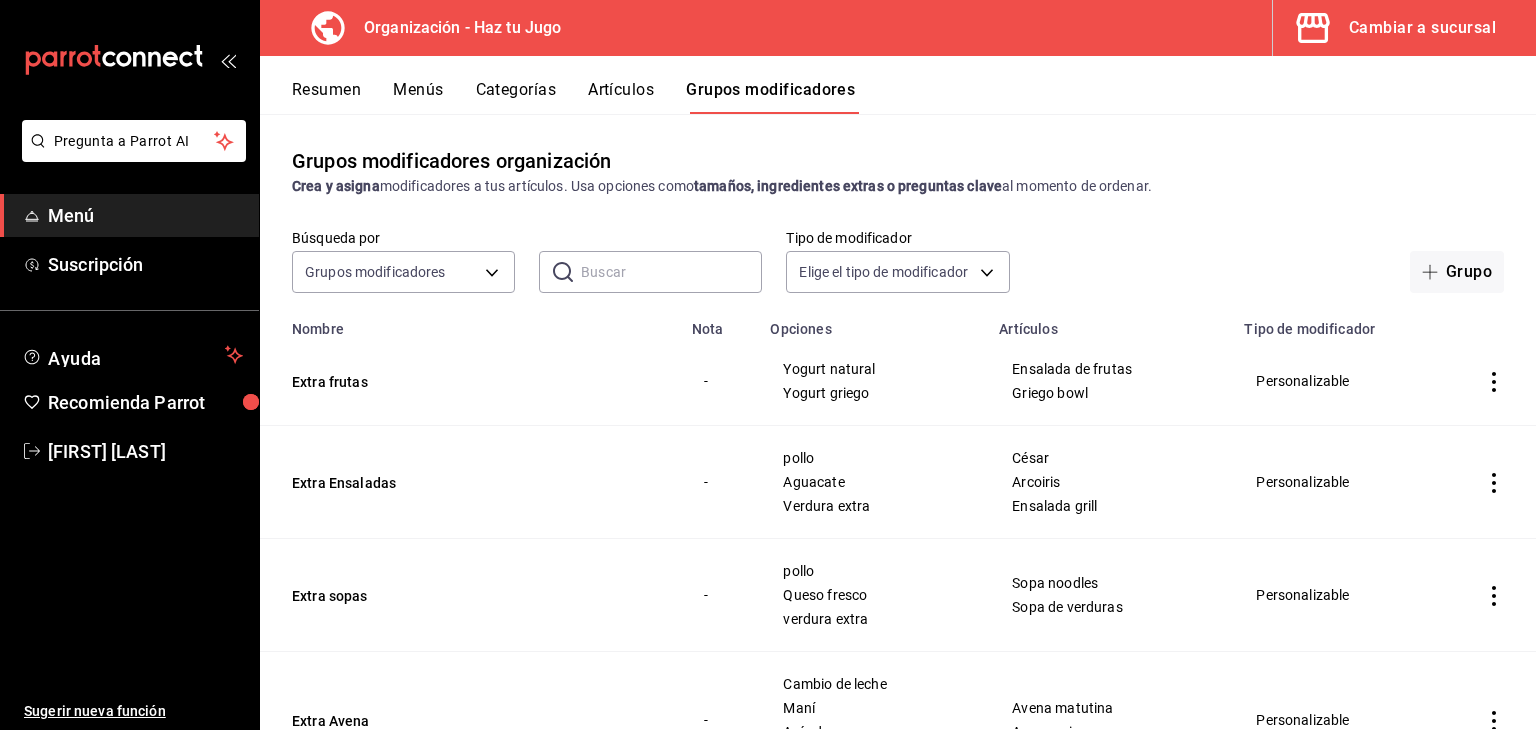 click on "Resumen Menús Categorías Artículos Grupos modificadores" at bounding box center [898, 85] 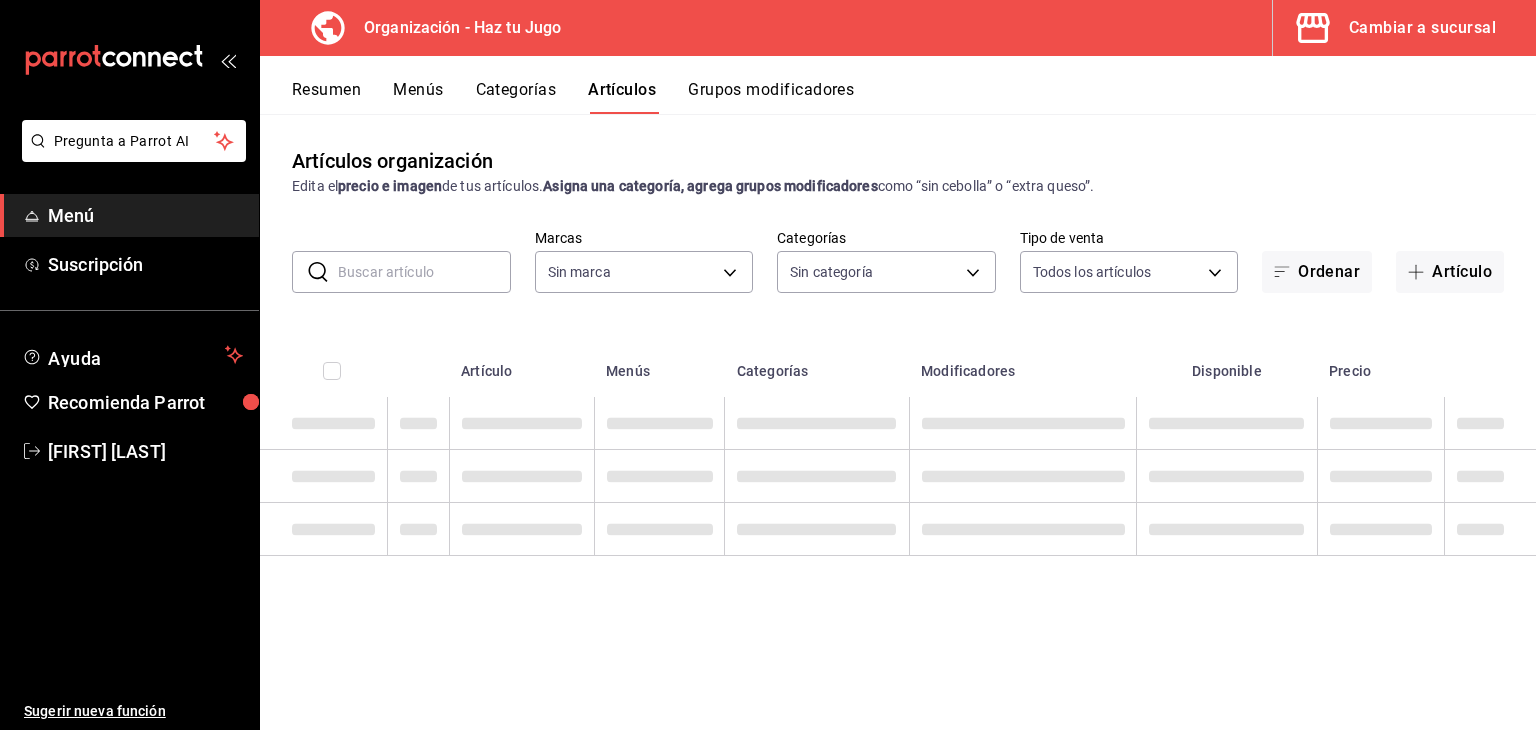 type on "6a6a6d2c-cf23-4088-9f71-267082d6ef5e" 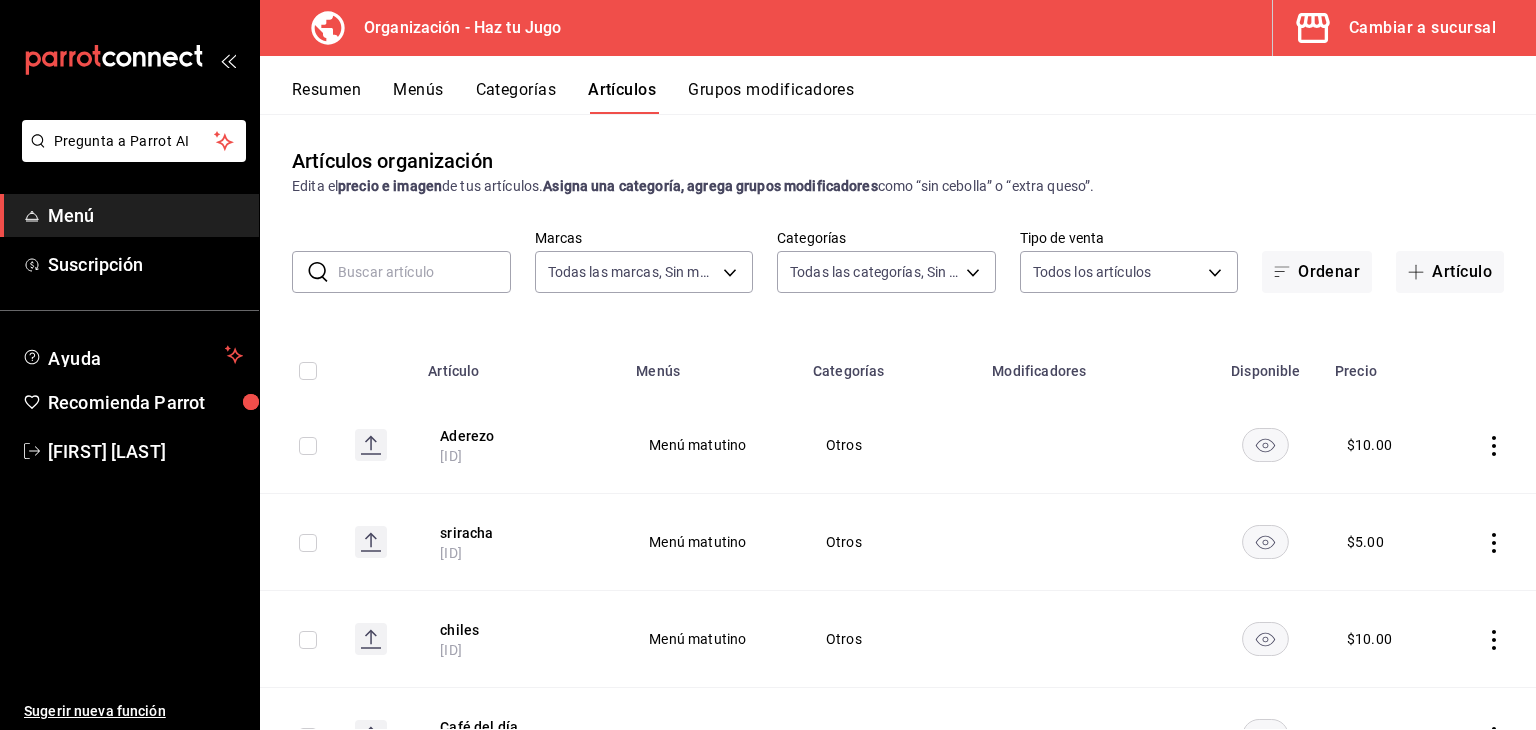 type on "001c27e4-319a-4f56-83db-293b53147510,9de9bbb4-71ba-4db7-8183-90a4bffa0c34,6fcf03e7-3e7e-45c1-b77b-d6234547cd3f,24912679-7df1-466a-a61a-91da485121ad,e4970951-1854-4e4a-96a3-e6212afa5991,a4a97778-4632-42d0-9052-f5f84a33ee89,09ef2013-c311-4612-996e-7a2bea0bb860,6f2b83d4-055d-487c-ab48-044d4217857b,aea969cc-0201-471a-9c04-34933b8fbc3c,2302096d-e1dd-4846-8875-2922519b3537,52b8b418-d7cc-44f4-9d5d-5c504c7a711b,fb00f0d7-7a72-4942-b501-e5fc664acc87,e0cb1c56-b2cf-4ce8-8e4c-7a58cec6545d,ccce282b-7306-434d-9f6f-3e2045e6d4f8" 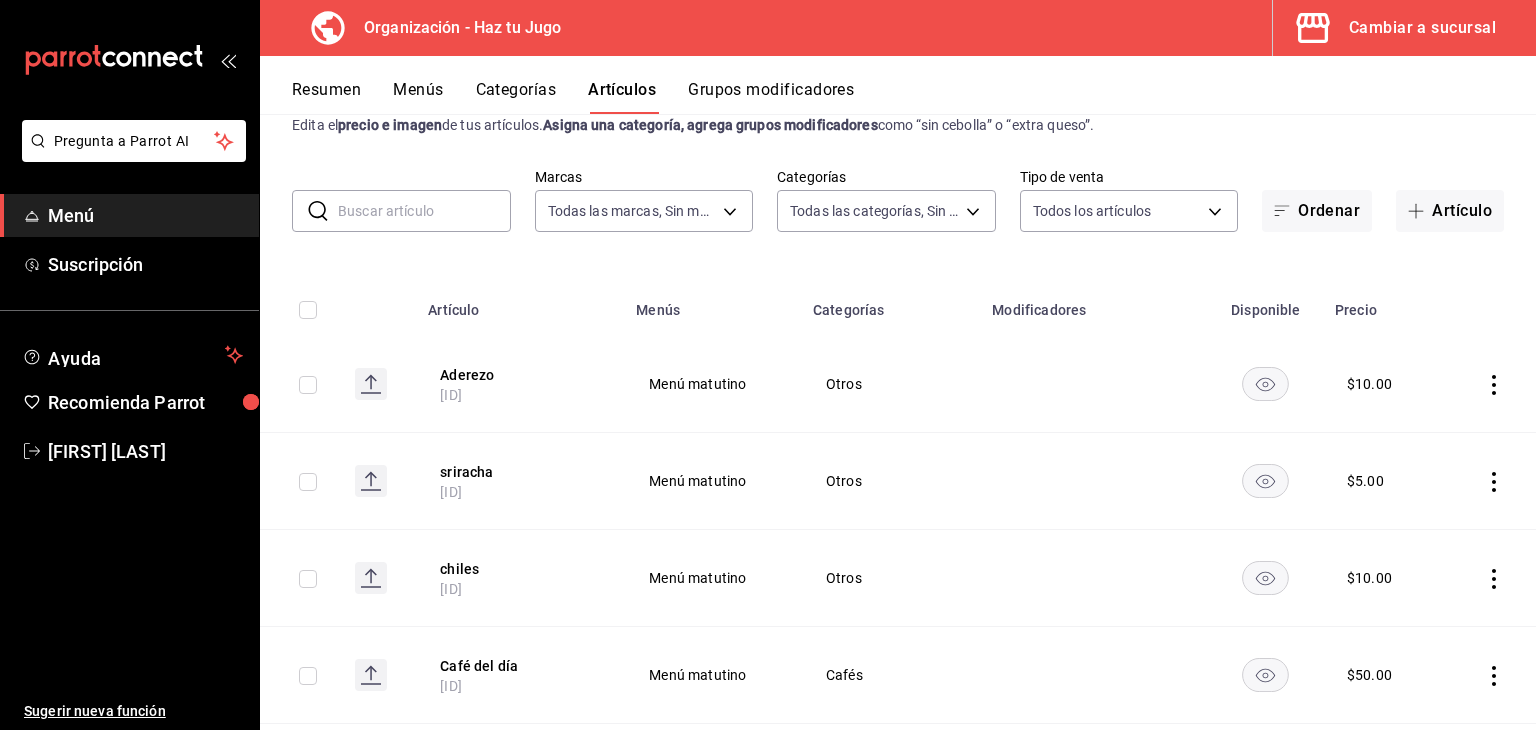 scroll, scrollTop: 64, scrollLeft: 0, axis: vertical 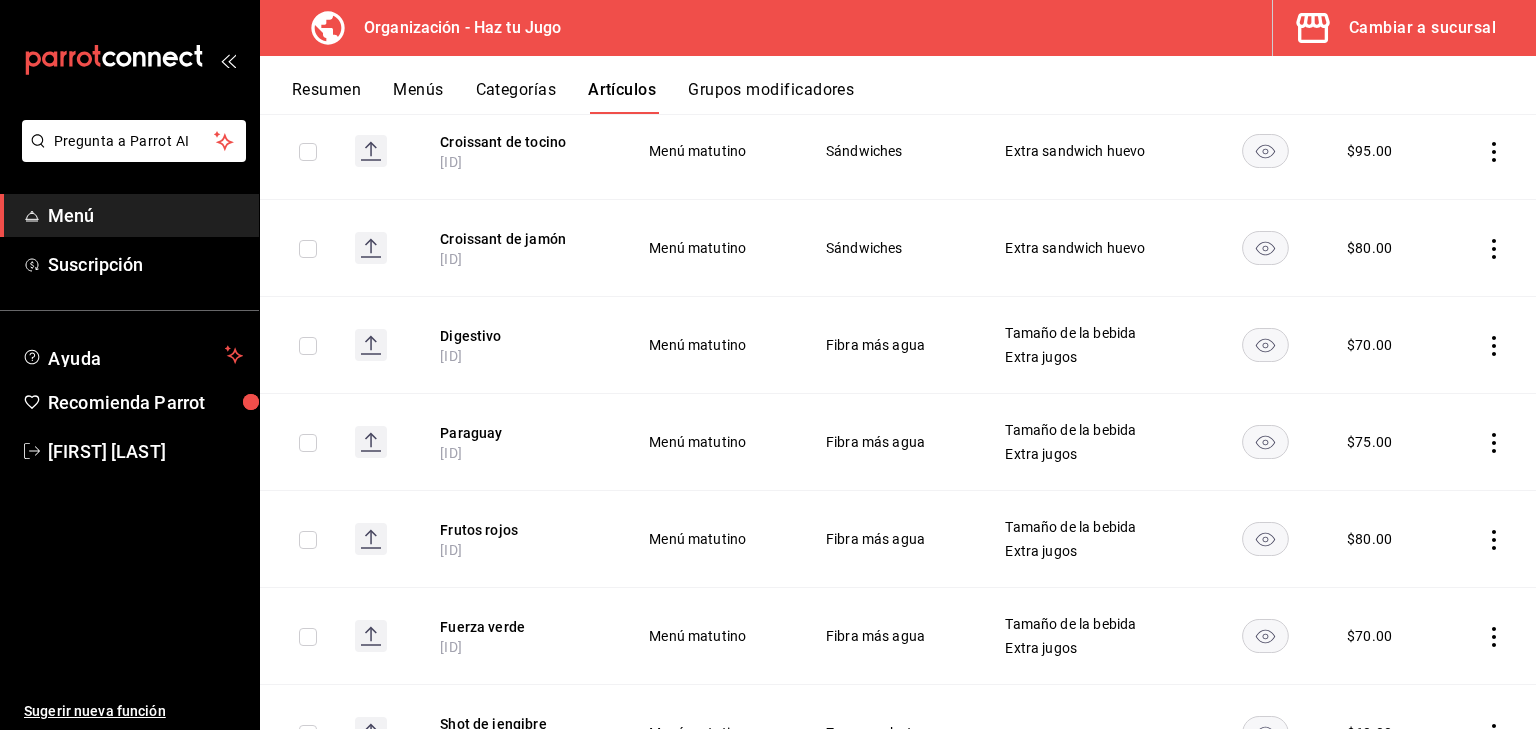 click on "Extra sandwich huevo" at bounding box center [1094, 151] 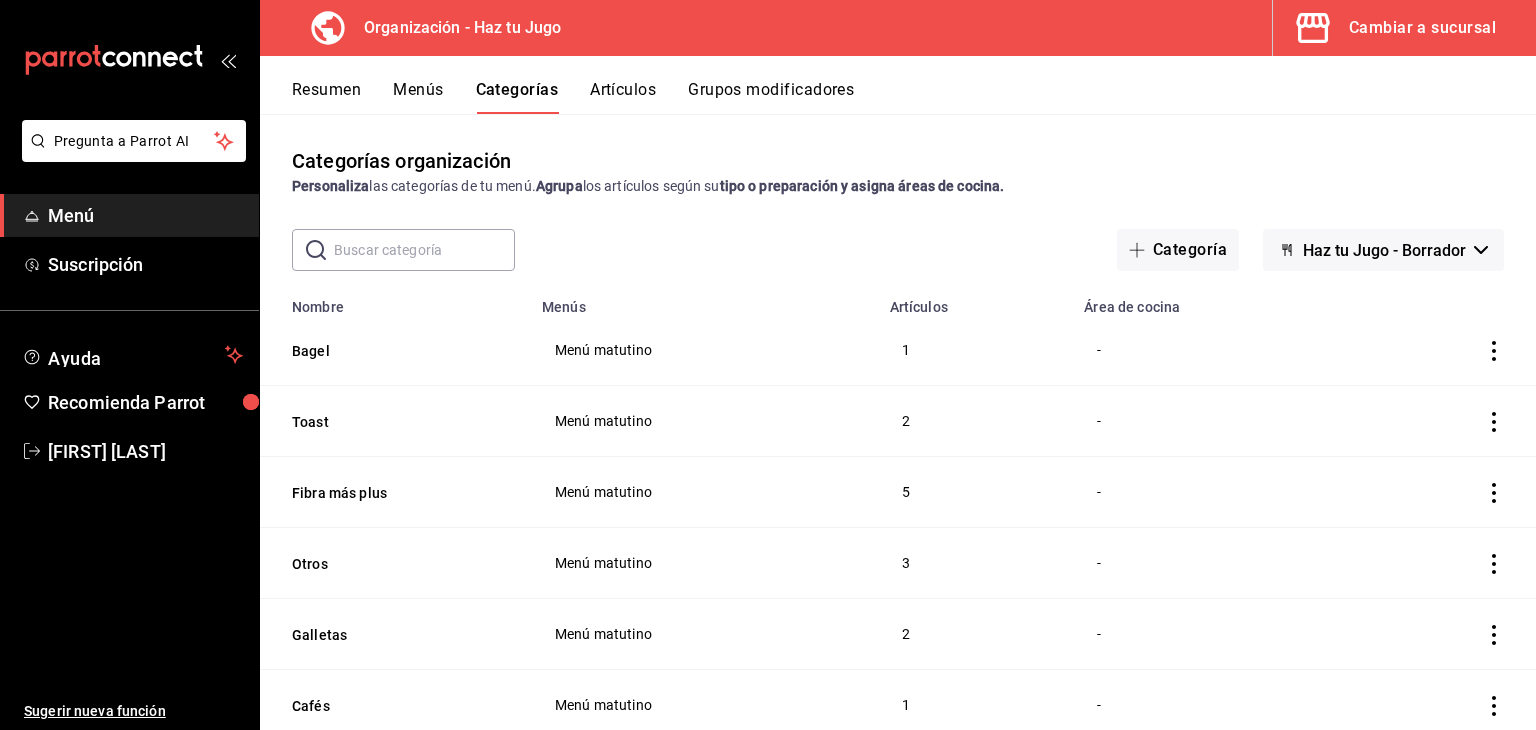 click on "Haz tu Jugo - Borrador" at bounding box center (1383, 250) 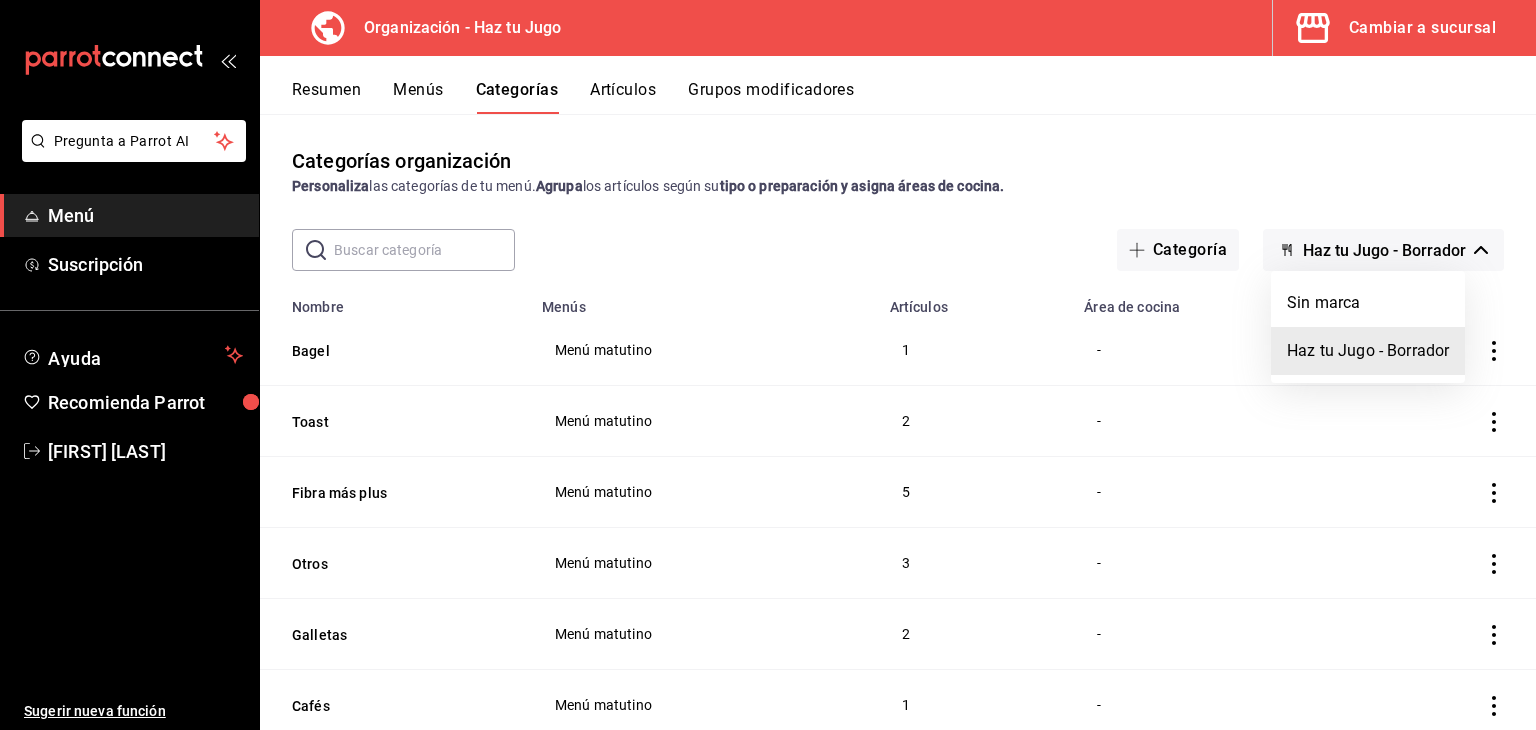 click at bounding box center (768, 365) 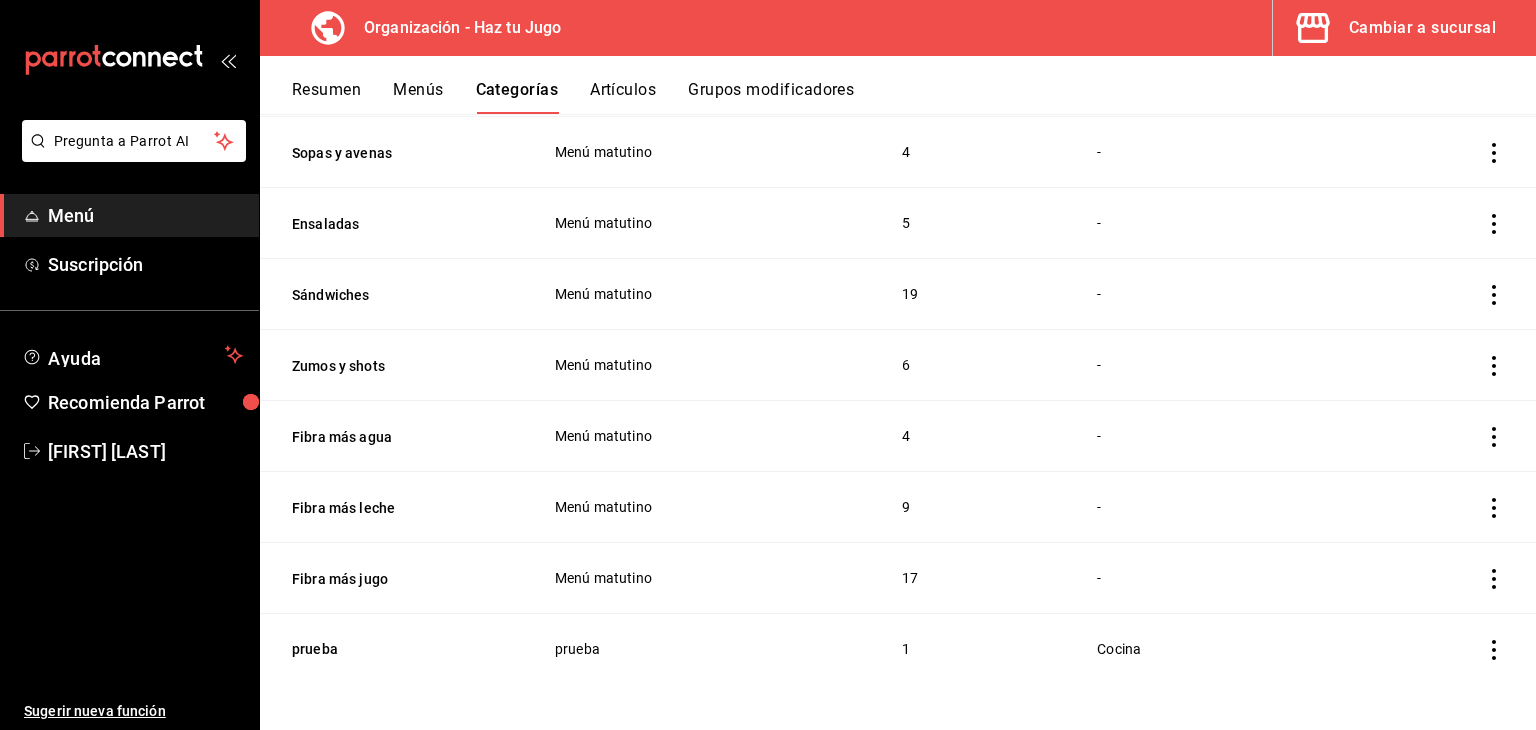 scroll, scrollTop: 0, scrollLeft: 0, axis: both 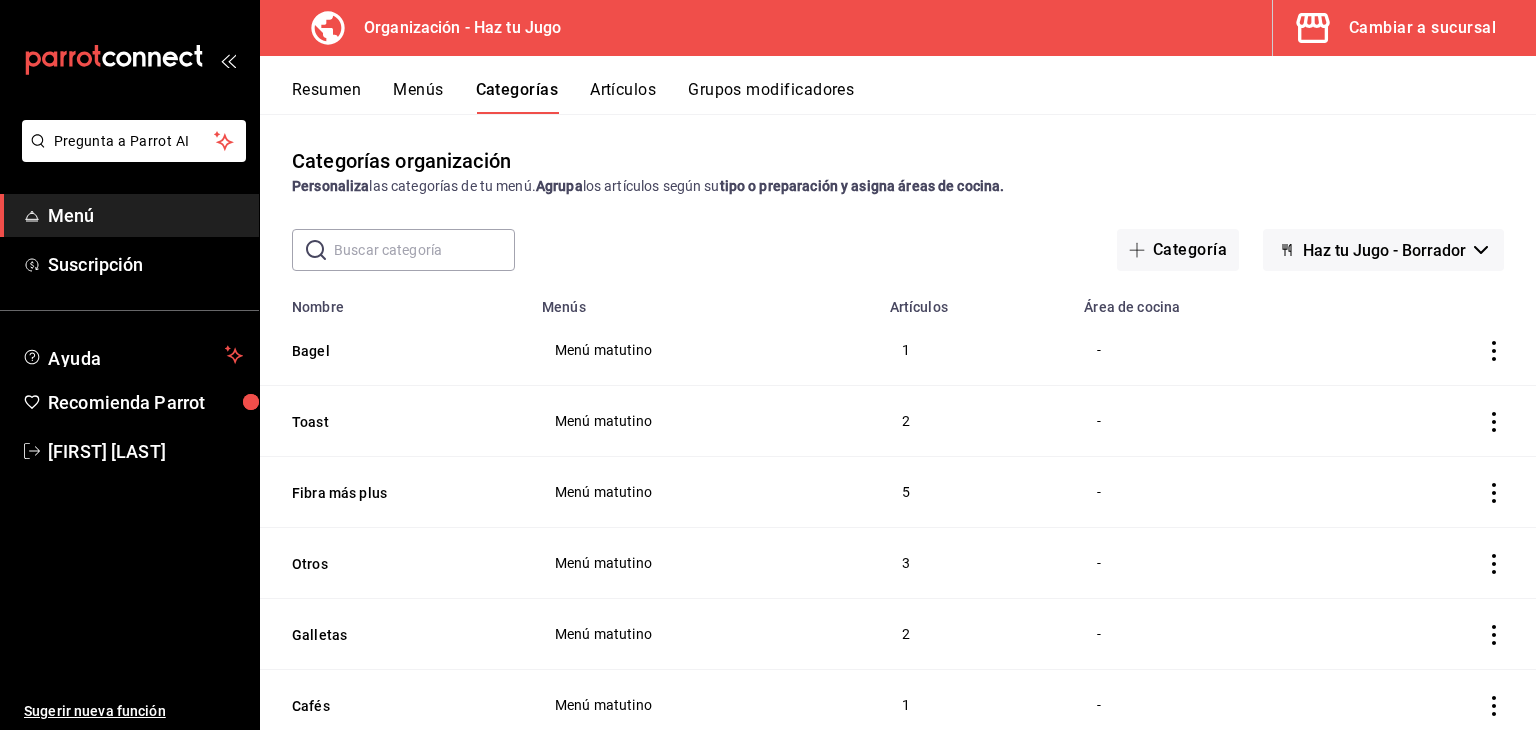 click on "Menús" at bounding box center (418, 97) 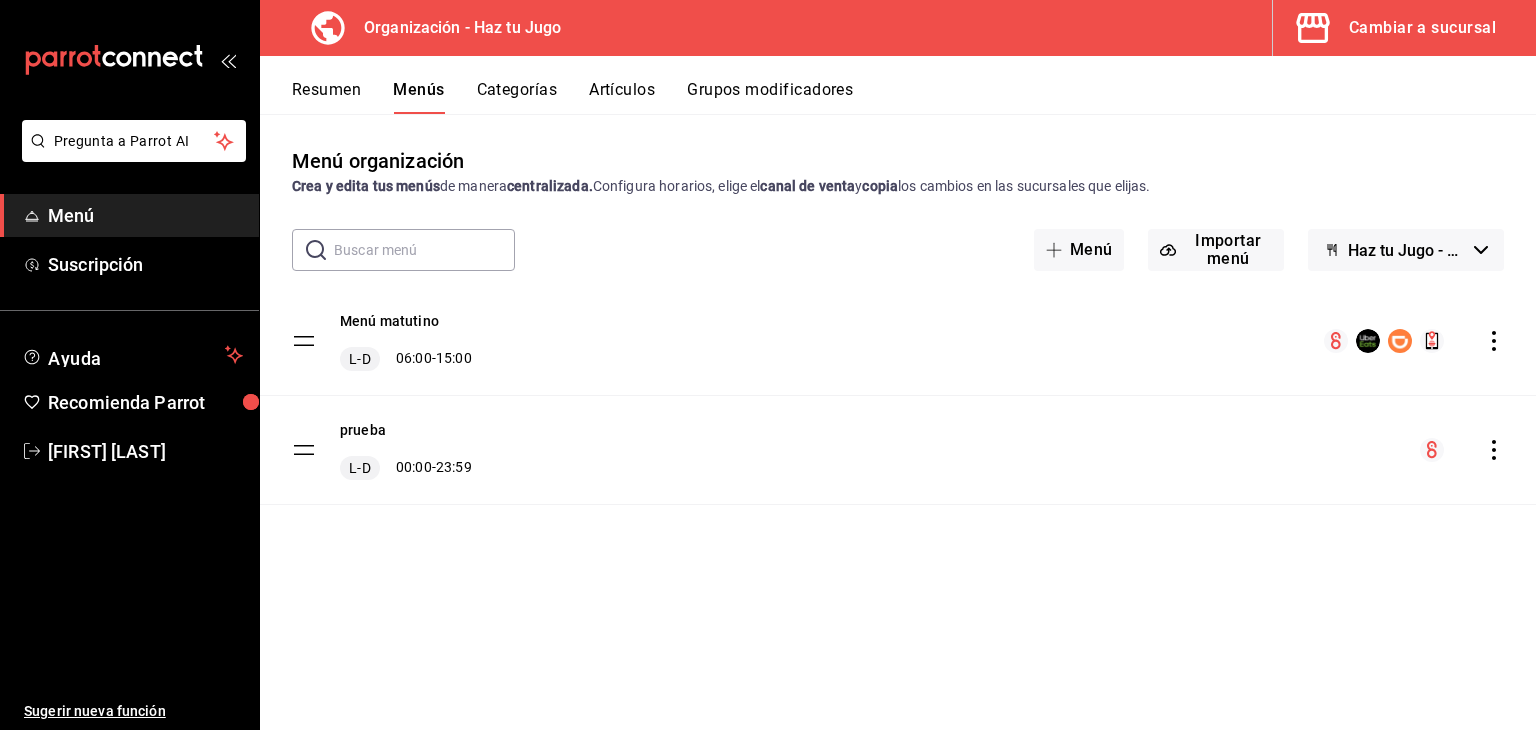 click 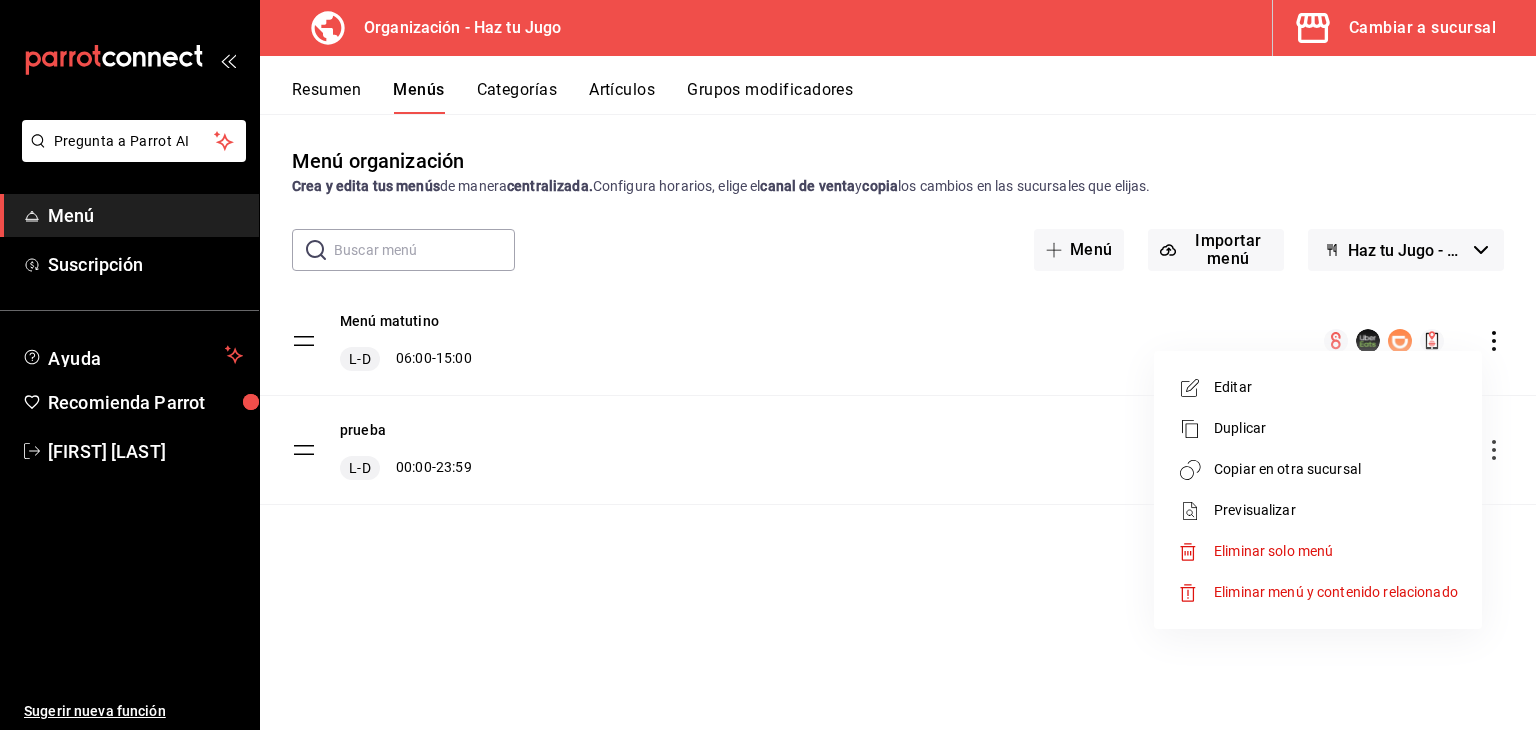 click on "Copiar en otra sucursal" at bounding box center (1336, 469) 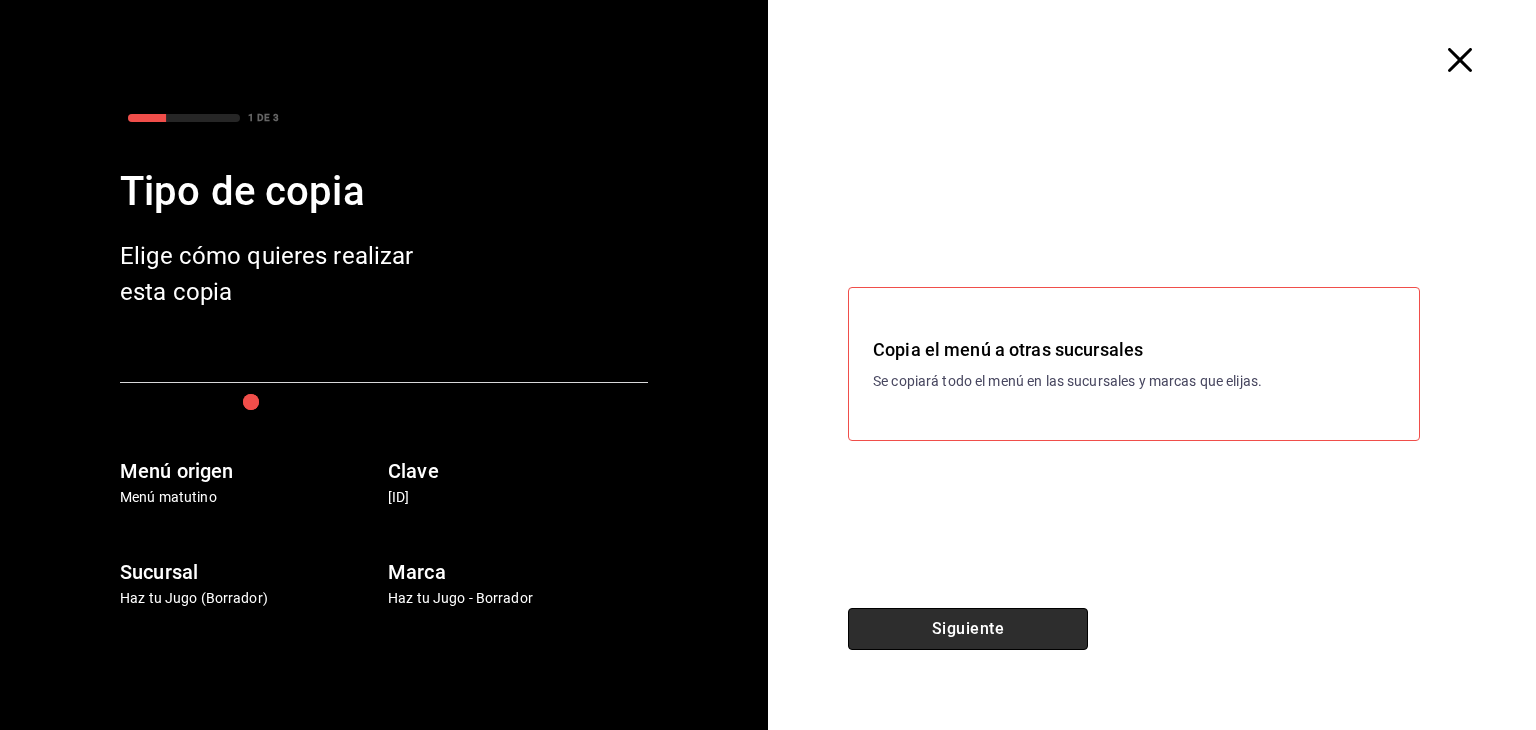 click on "Siguiente" at bounding box center (968, 629) 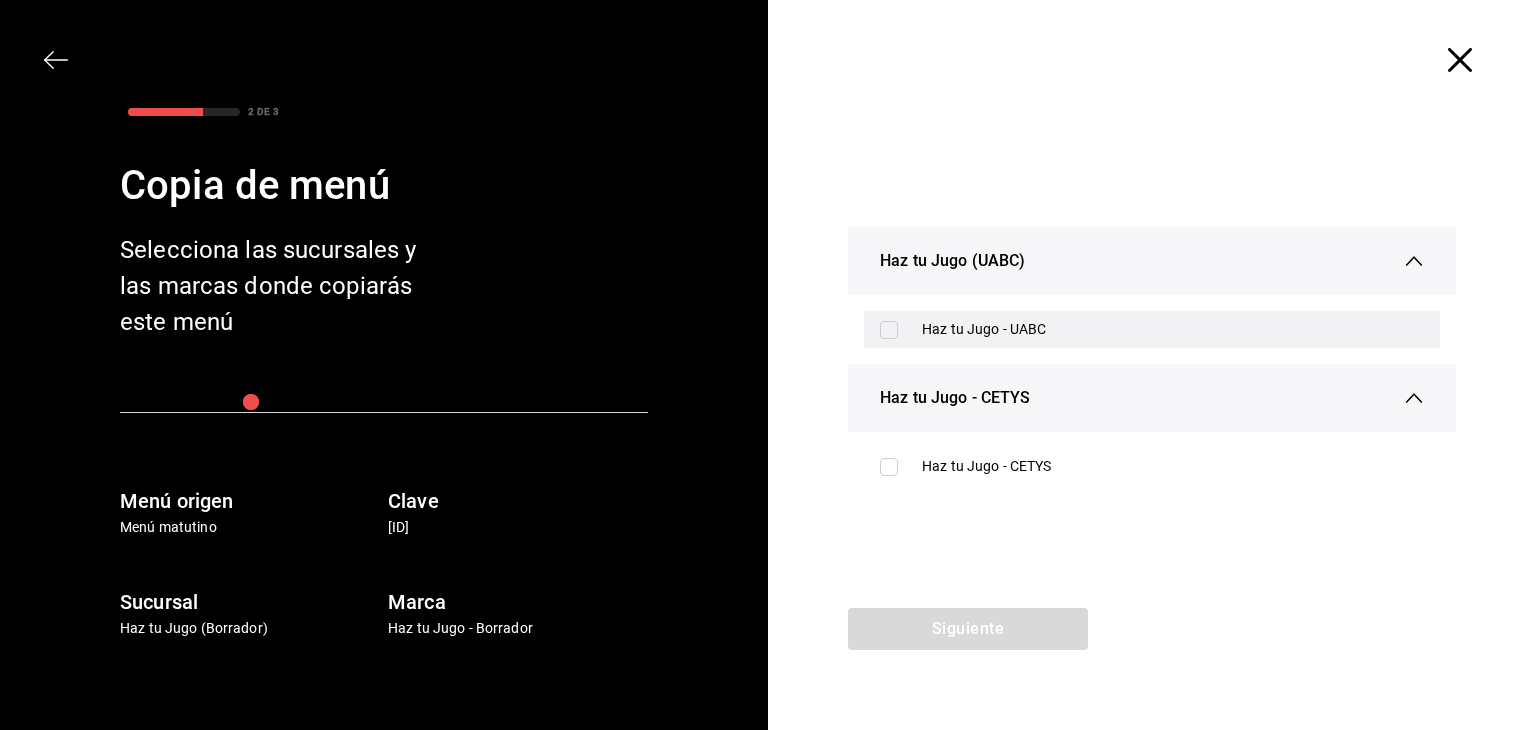 click at bounding box center [889, 330] 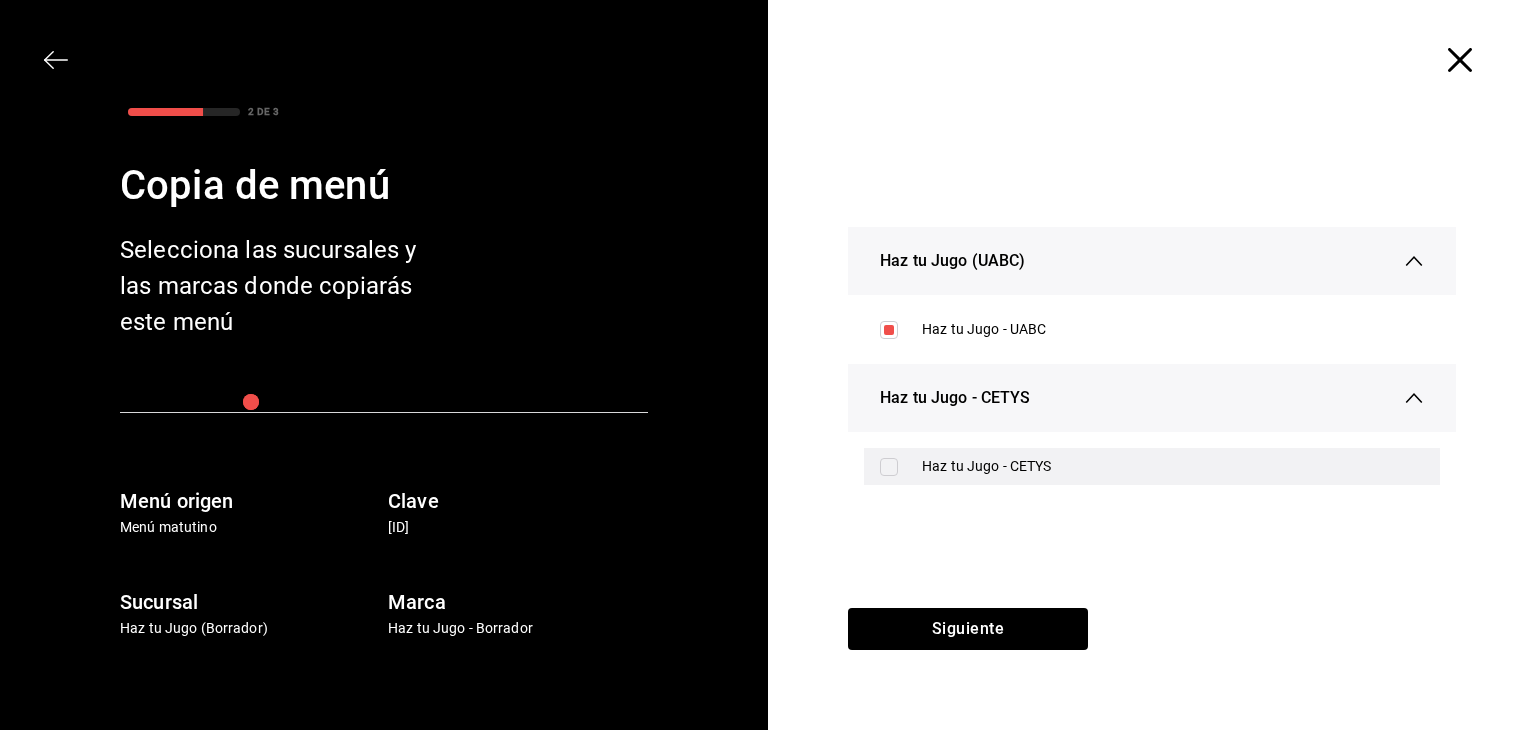 click at bounding box center [889, 467] 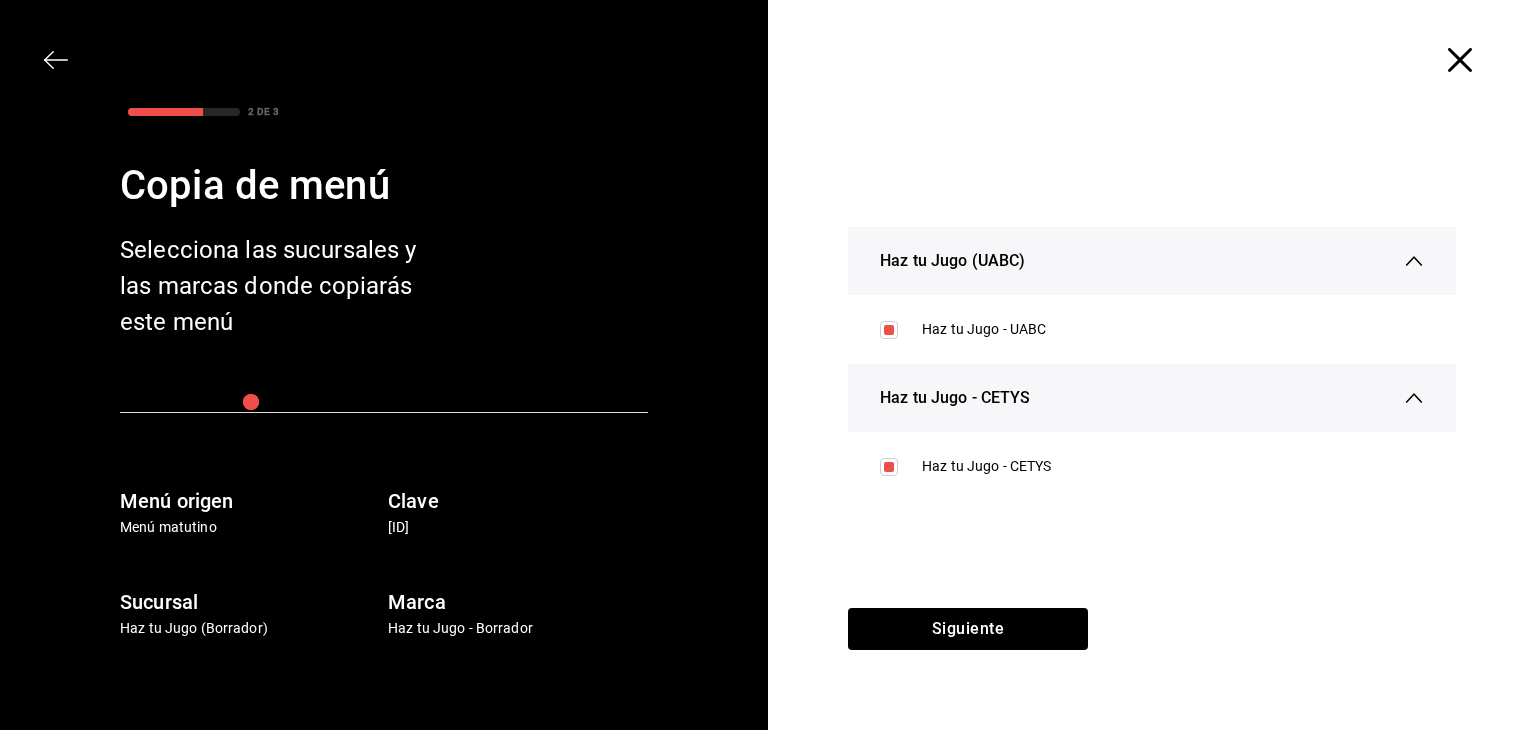 click 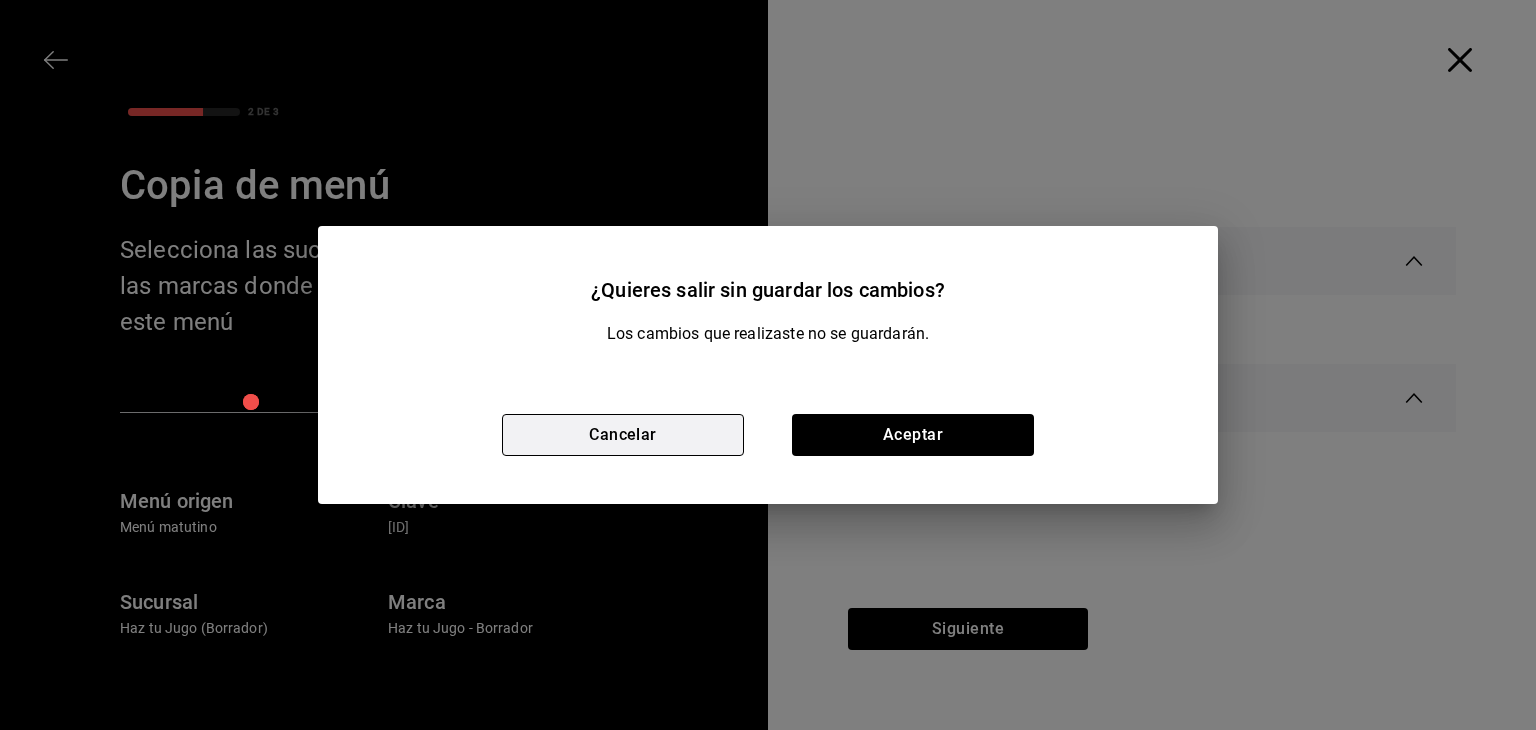 click on "Cancelar" at bounding box center [623, 435] 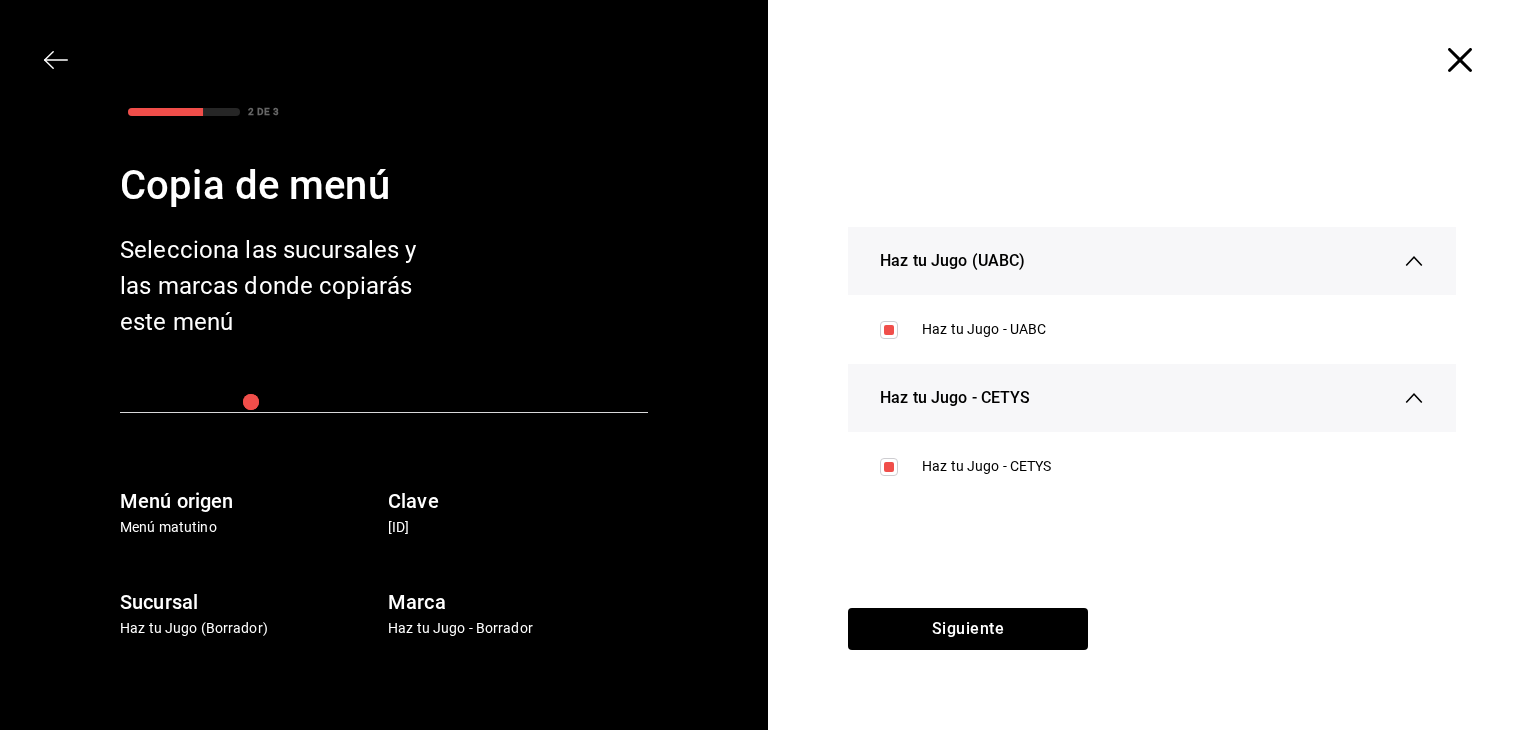 click at bounding box center (66, 60) 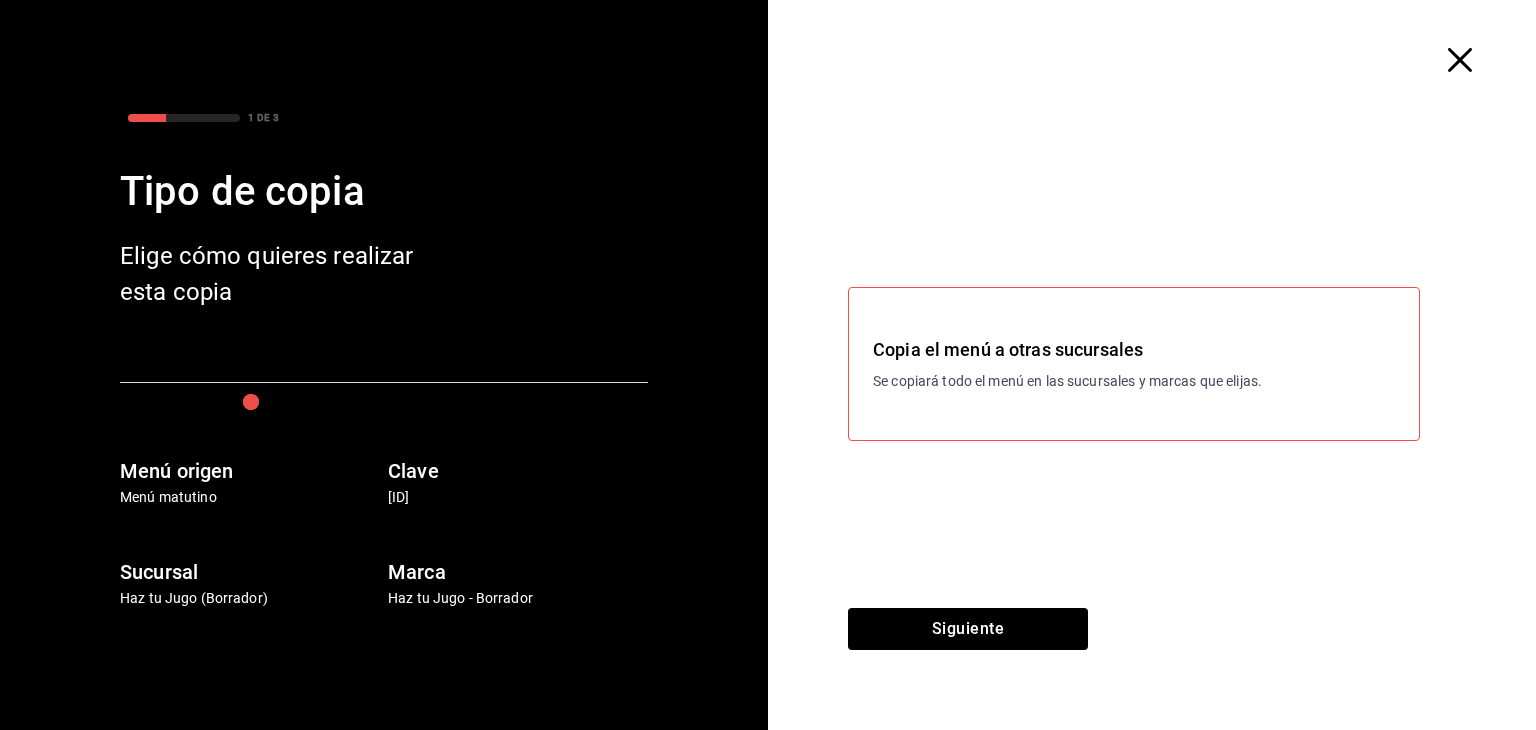 click 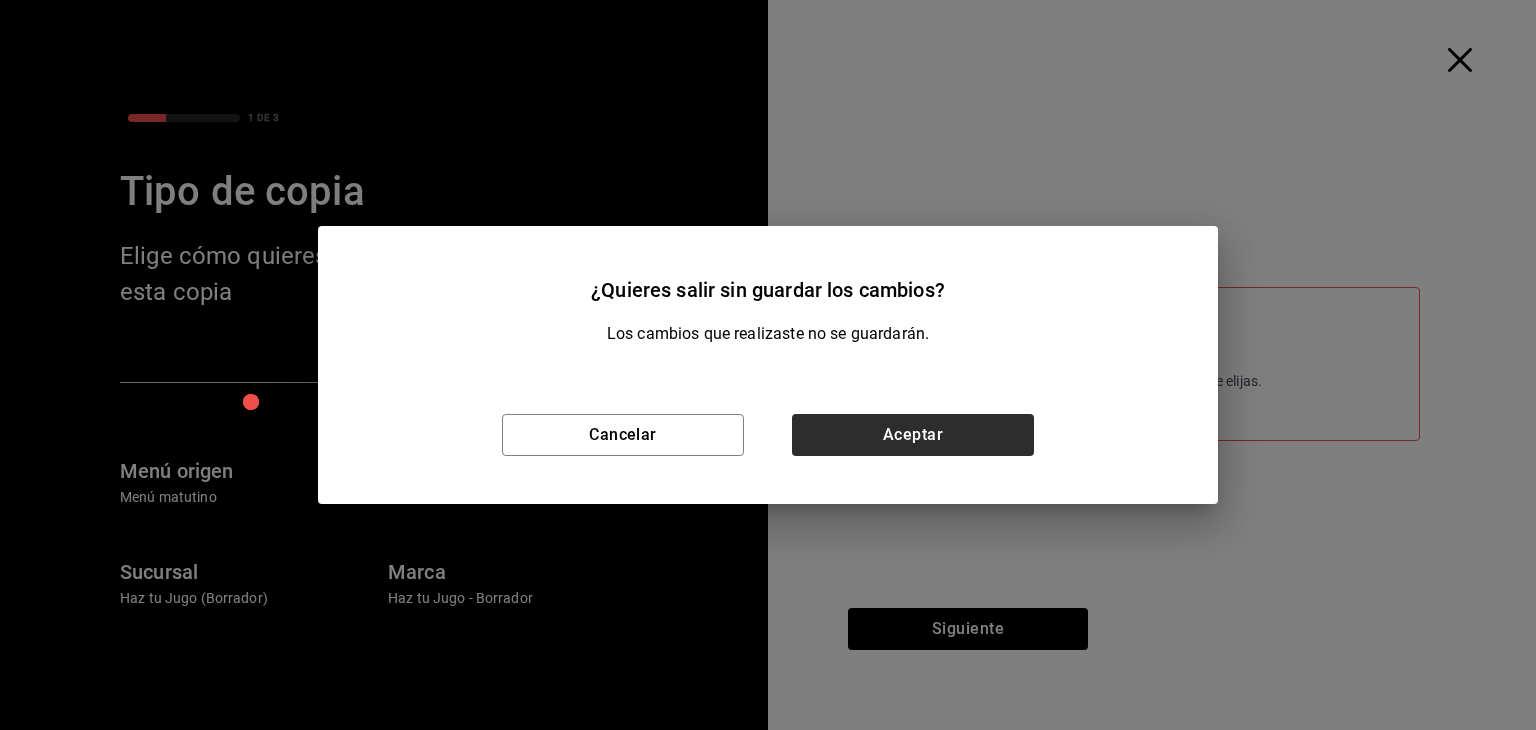 drag, startPoint x: 880, startPoint y: 402, endPoint x: 884, endPoint y: 441, distance: 39.20459 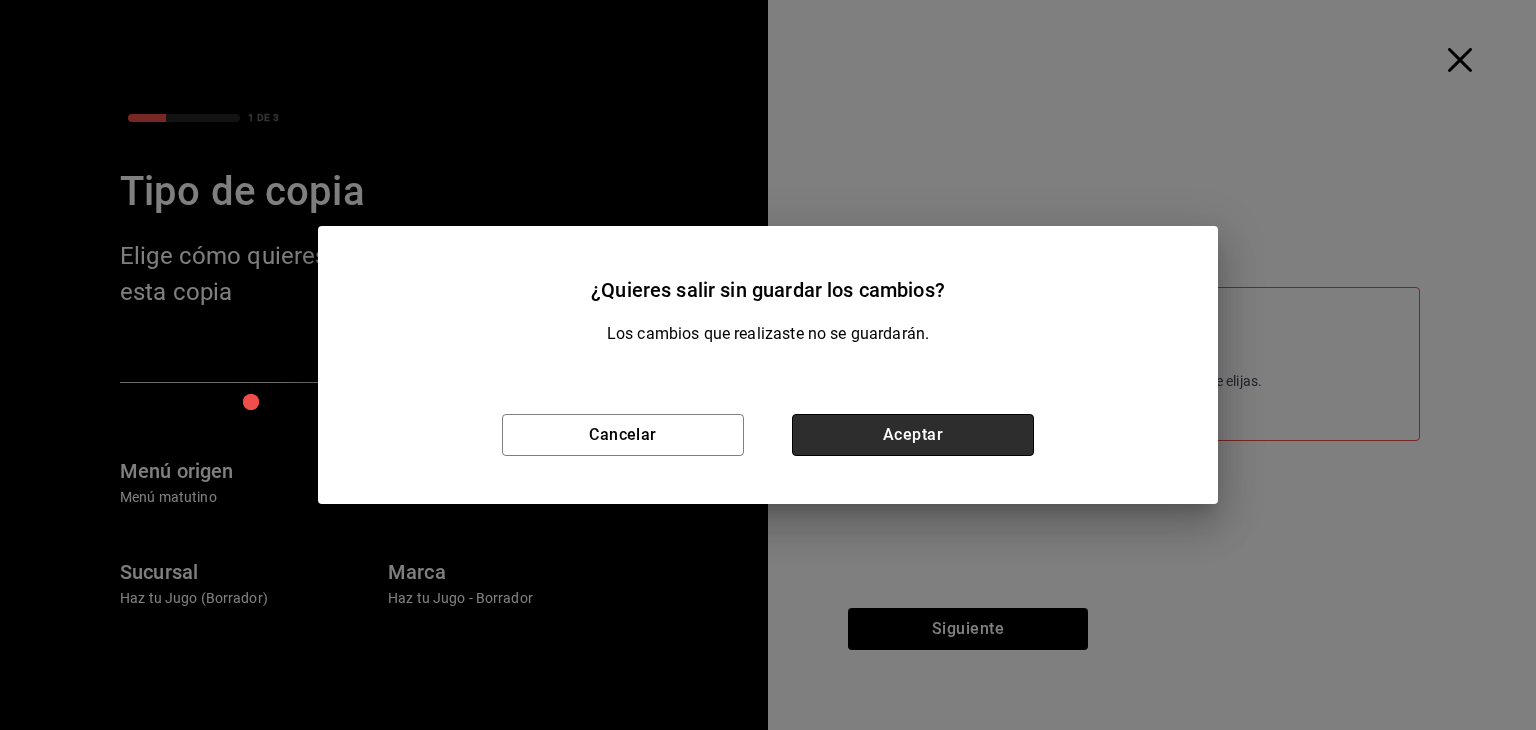 click on "Aceptar" at bounding box center (913, 435) 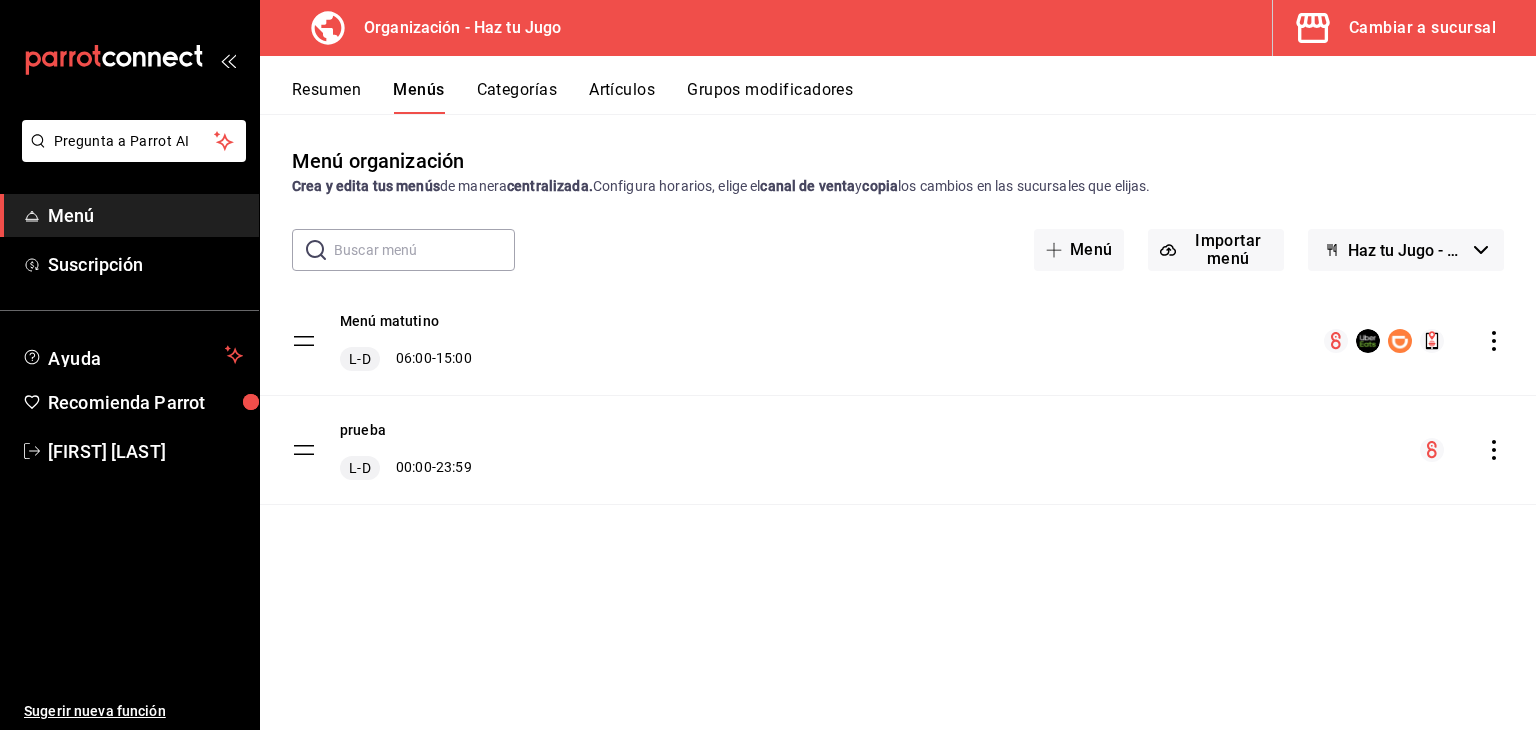 click 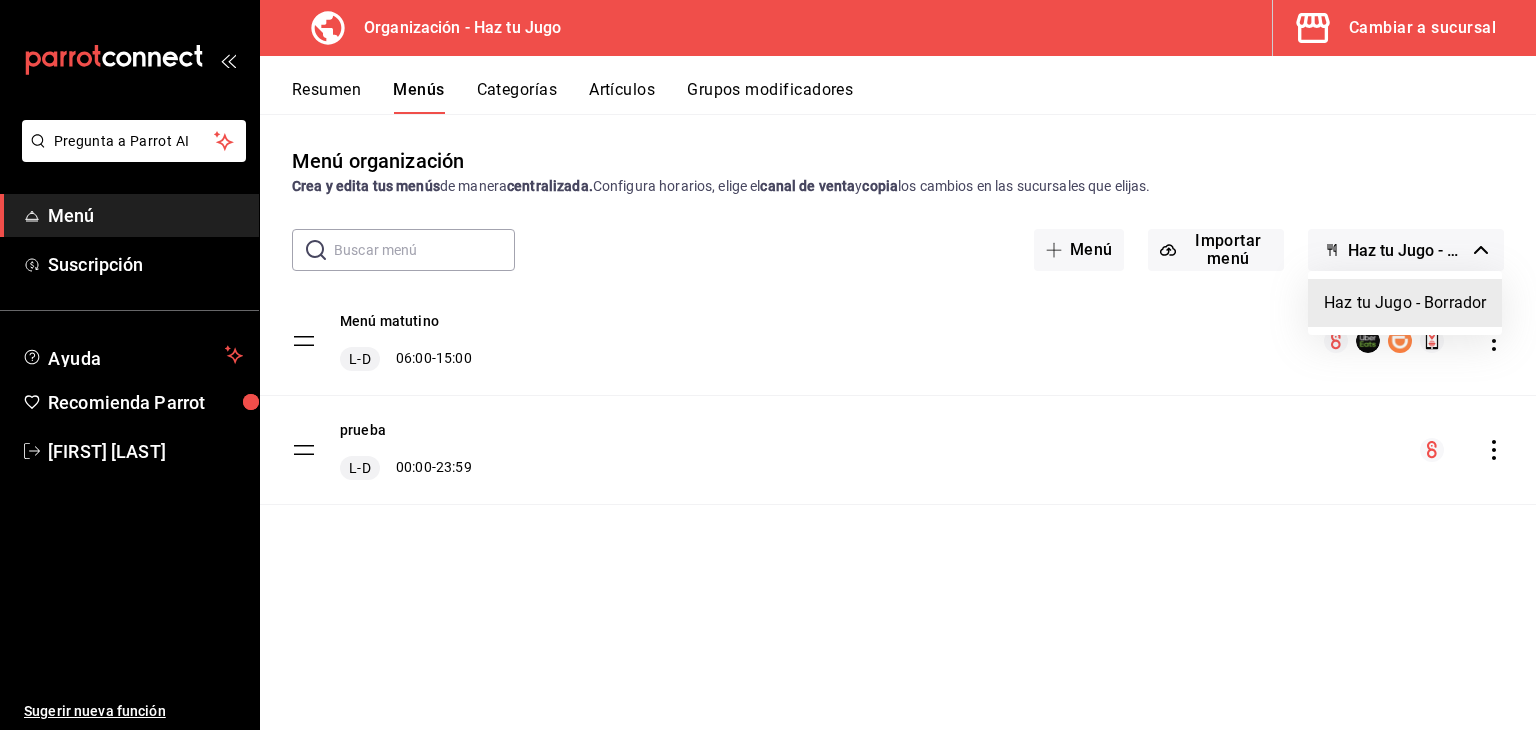 click at bounding box center [768, 365] 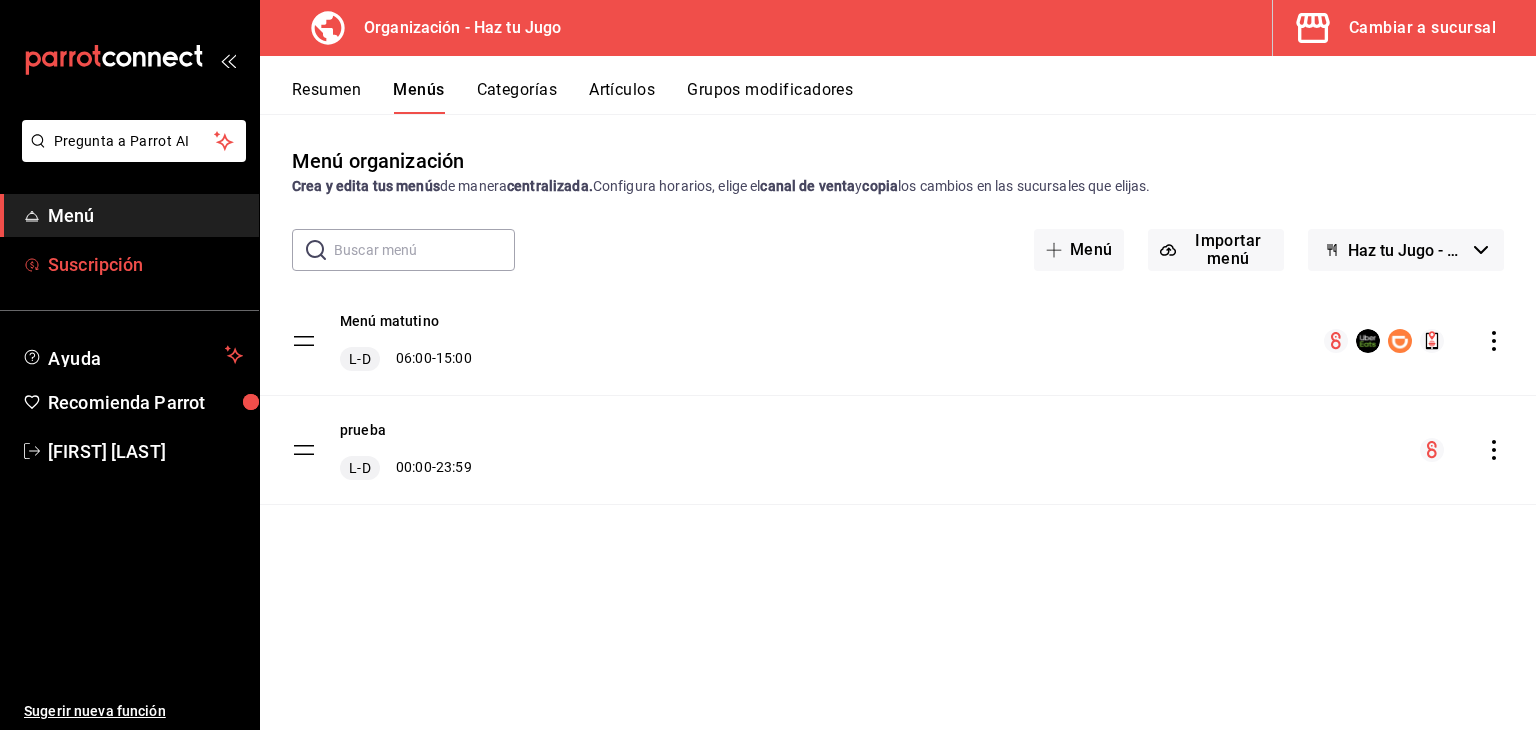 click on "Suscripción" at bounding box center [145, 264] 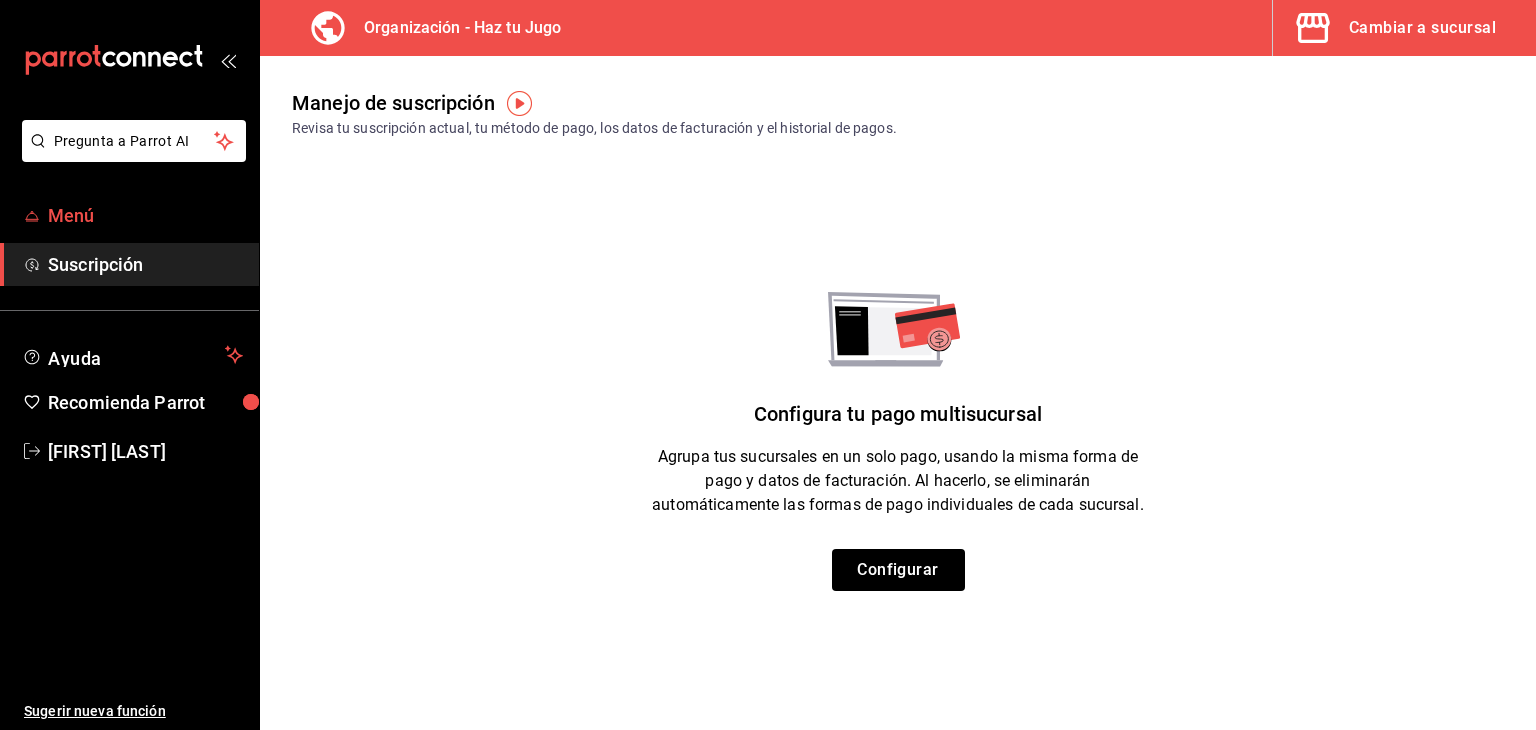 click on "Menú" at bounding box center [145, 215] 